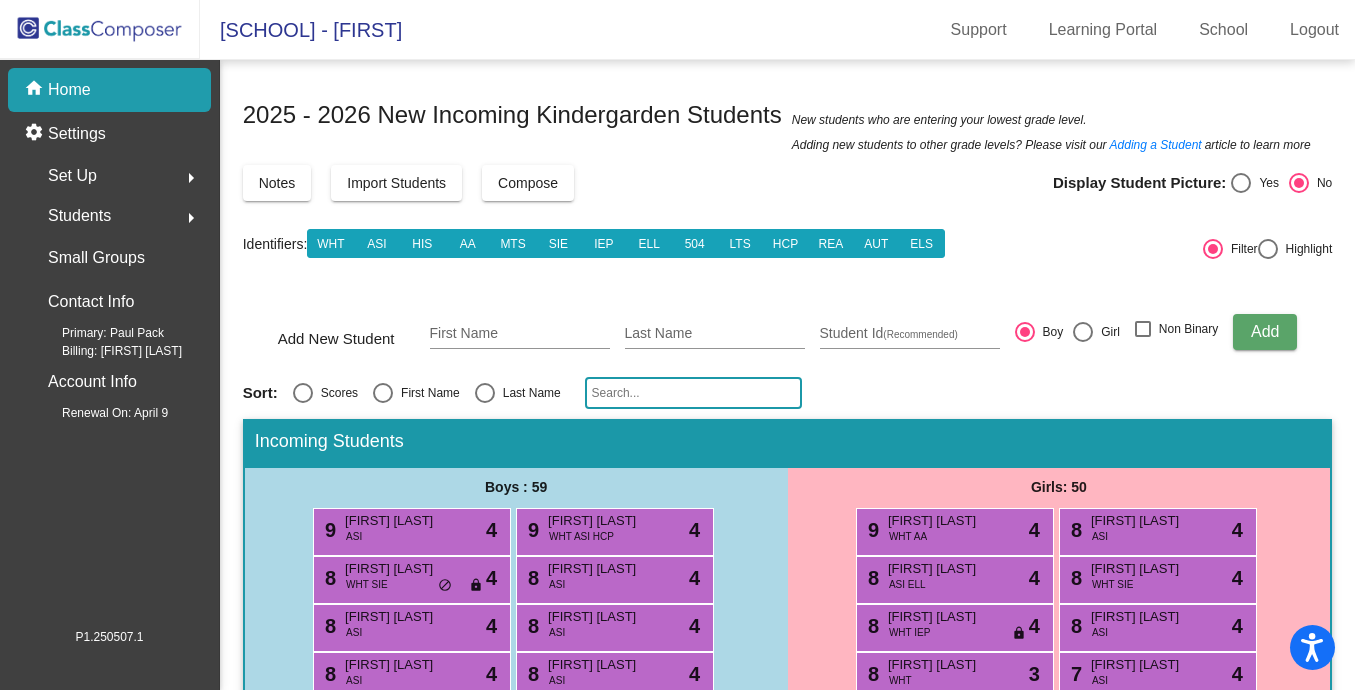 scroll, scrollTop: 0, scrollLeft: 0, axis: both 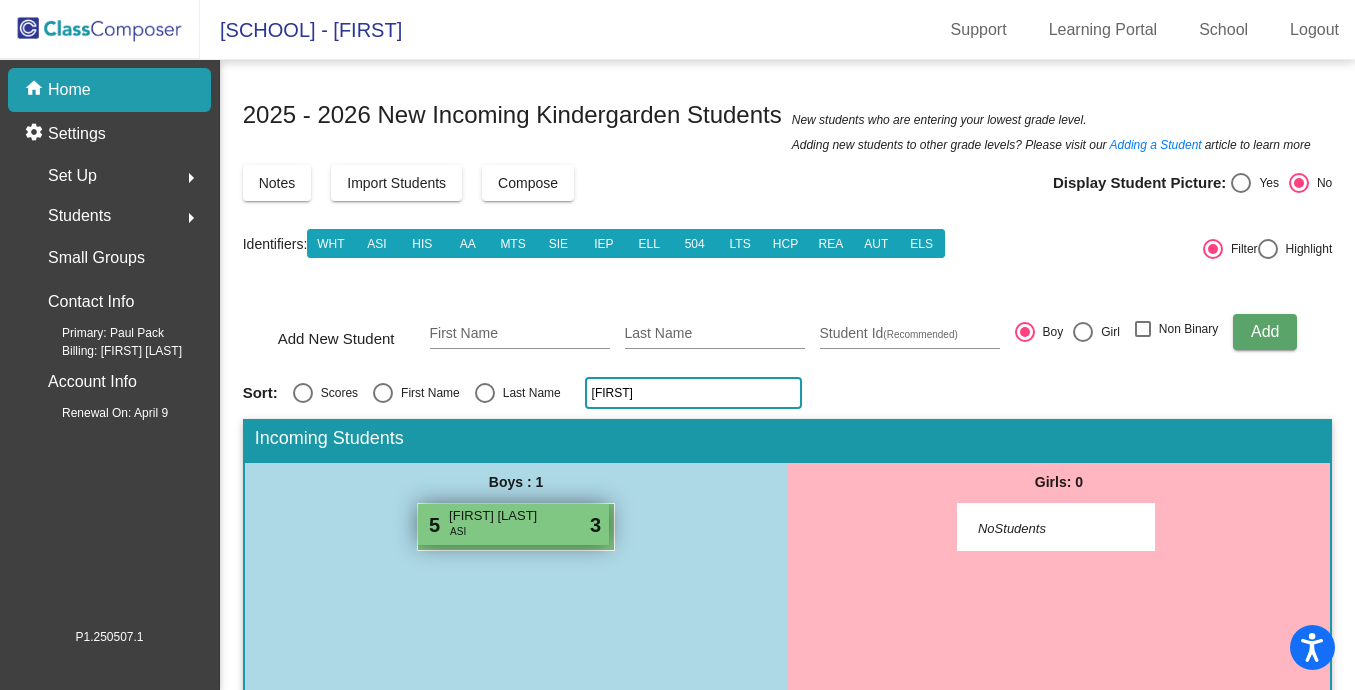 click on "[NUMBER] [FIRST] [LAST] [WORD] [WORD] [WORD] [WORD] [WORD]" at bounding box center (513, 524) 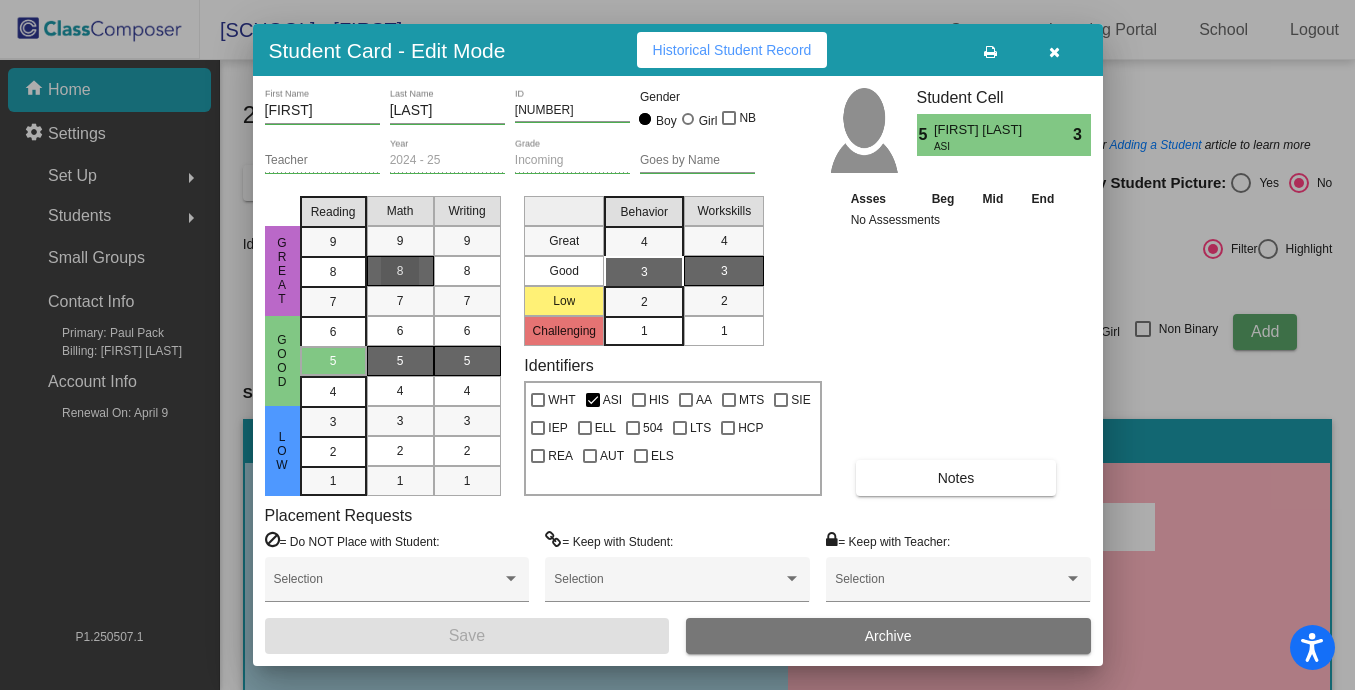 click on "8" at bounding box center (400, 271) 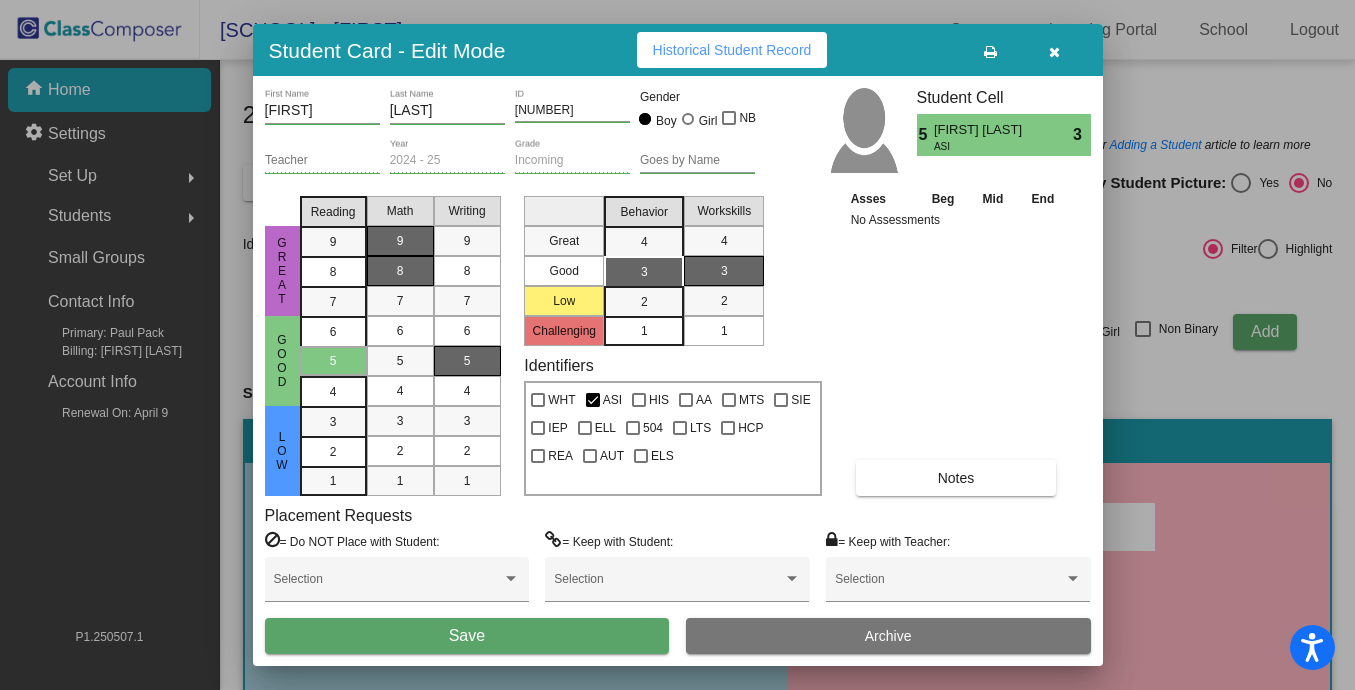 click on "9" at bounding box center [400, 241] 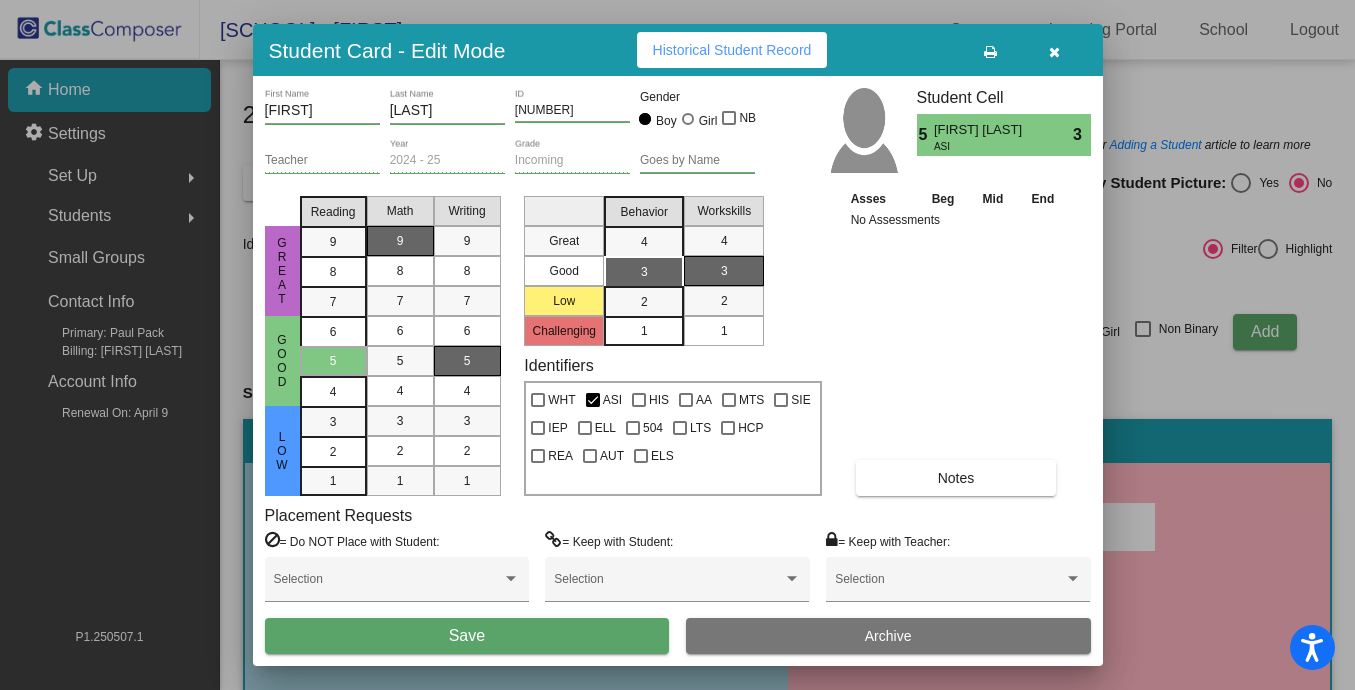 click on "Save" at bounding box center (467, 636) 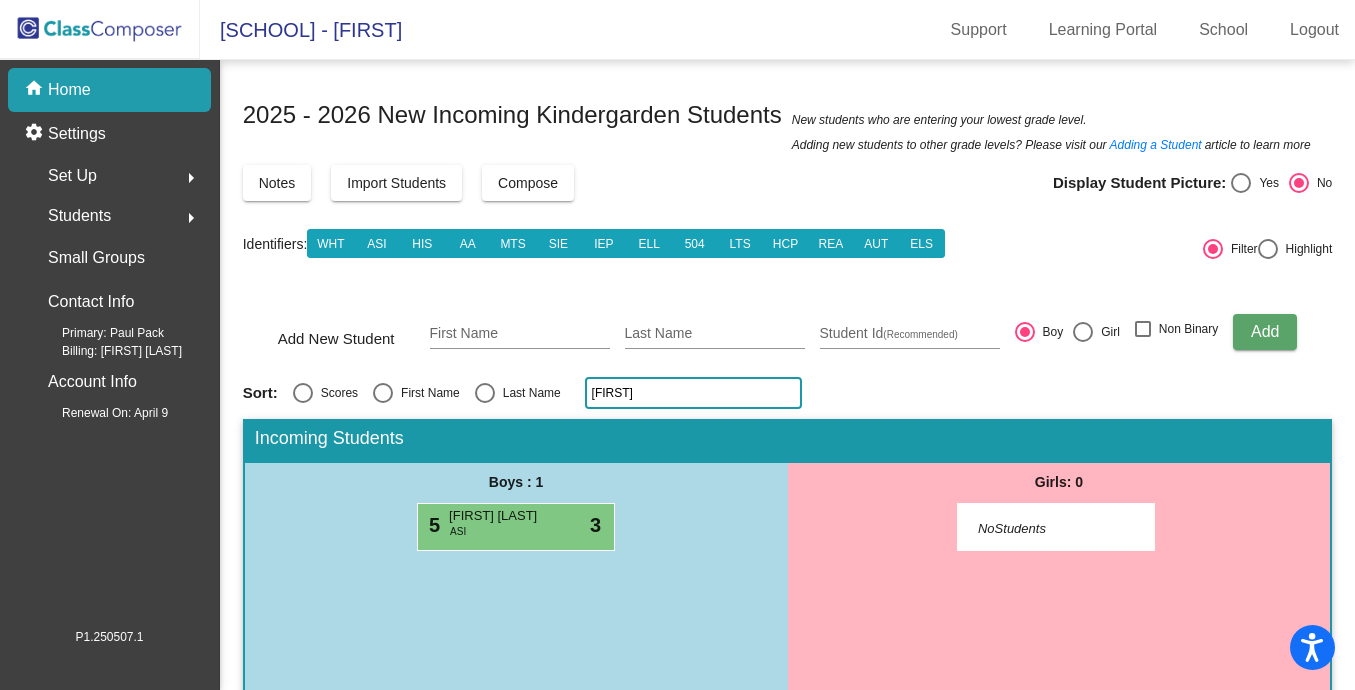 click on "[FIRST]" 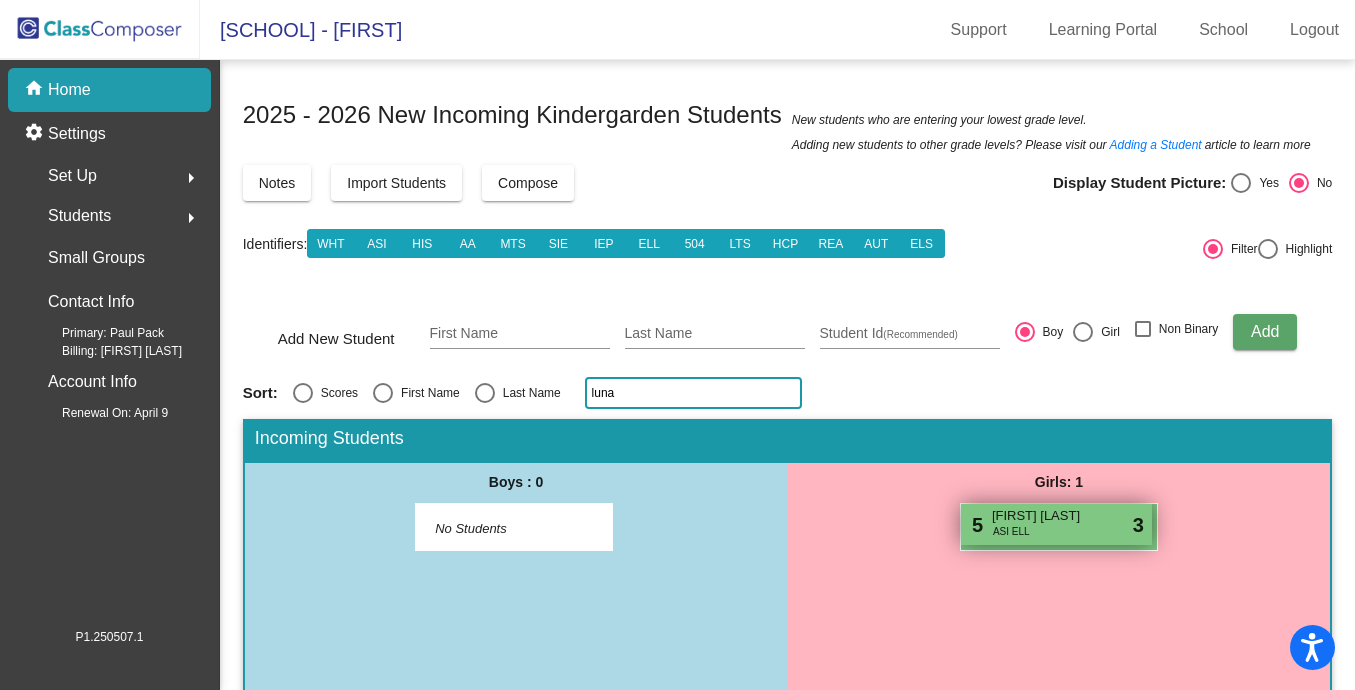 click on "[FIRST] [LAST]" at bounding box center [1042, 516] 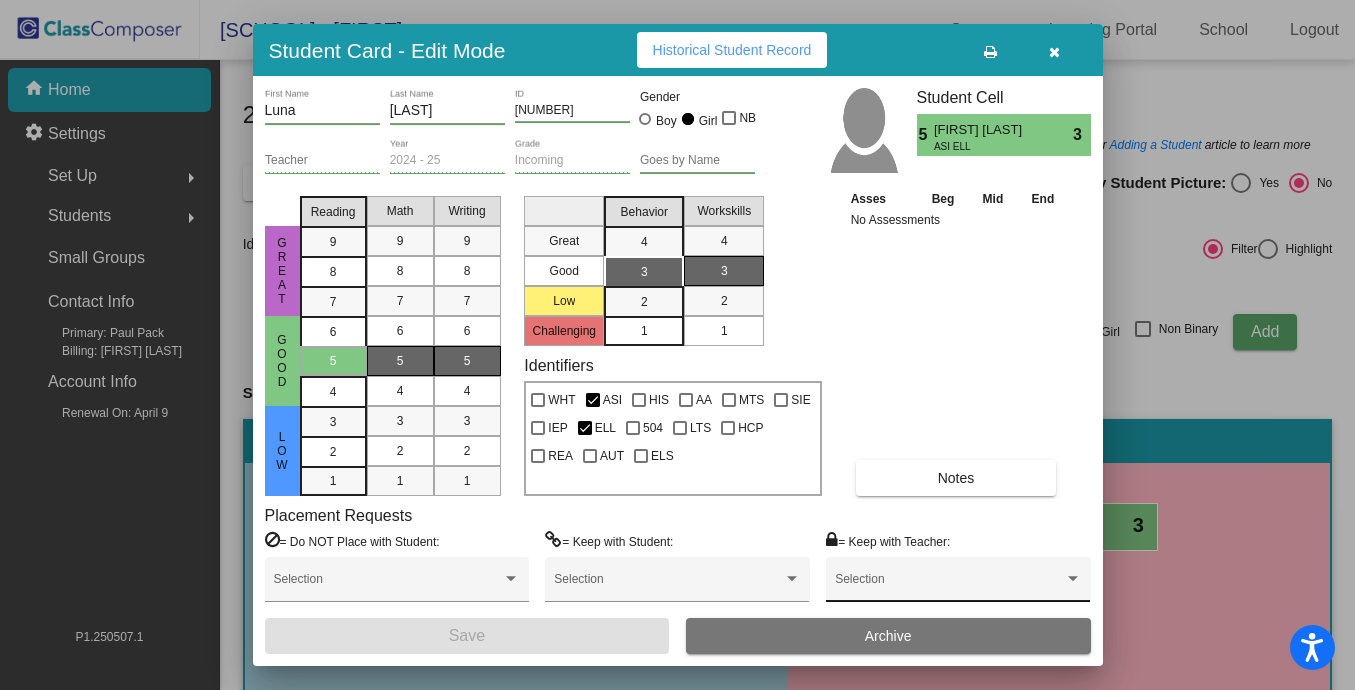 click at bounding box center (949, 586) 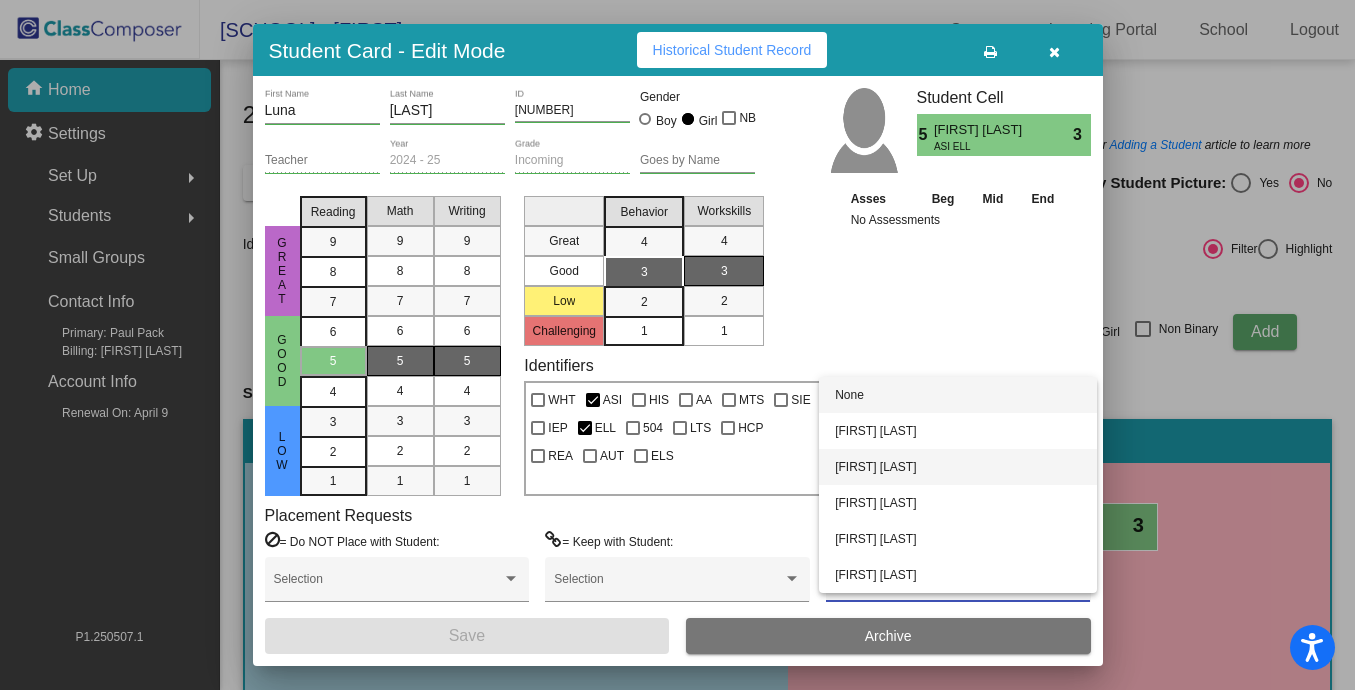 click on "[FIRST] [LAST]" at bounding box center (958, 467) 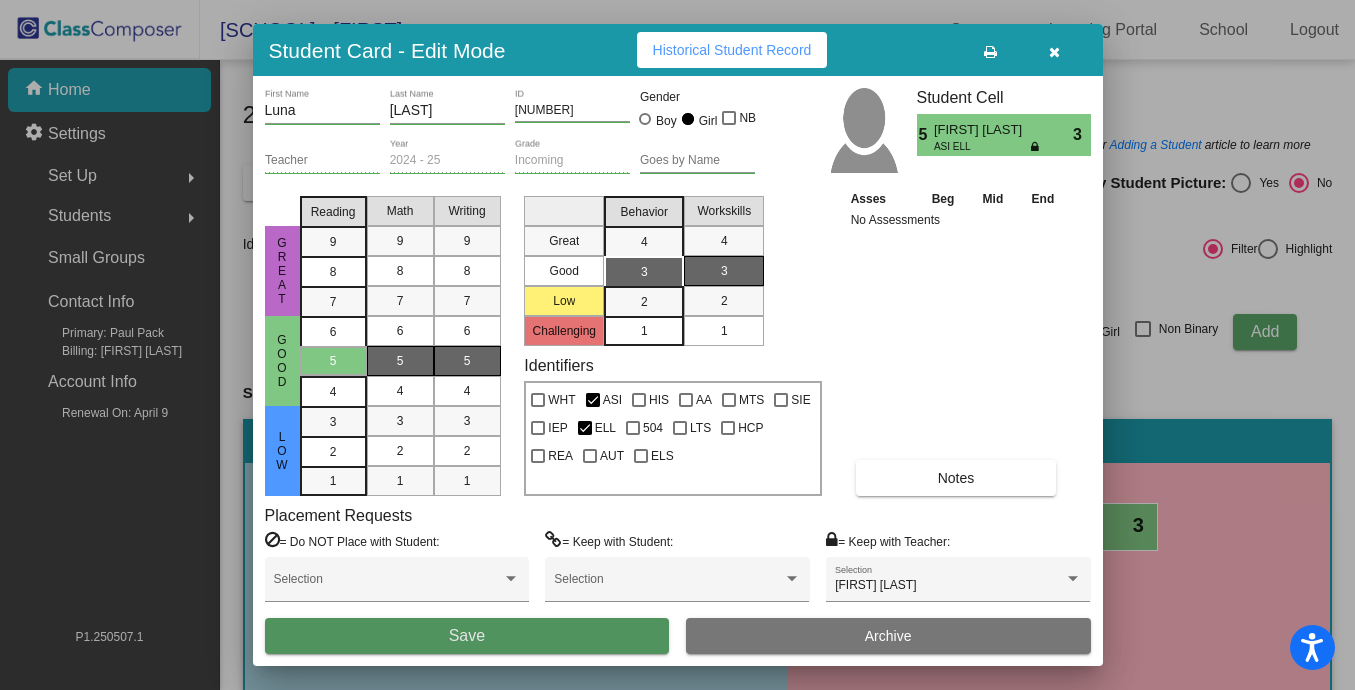 click on "Save" at bounding box center [467, 636] 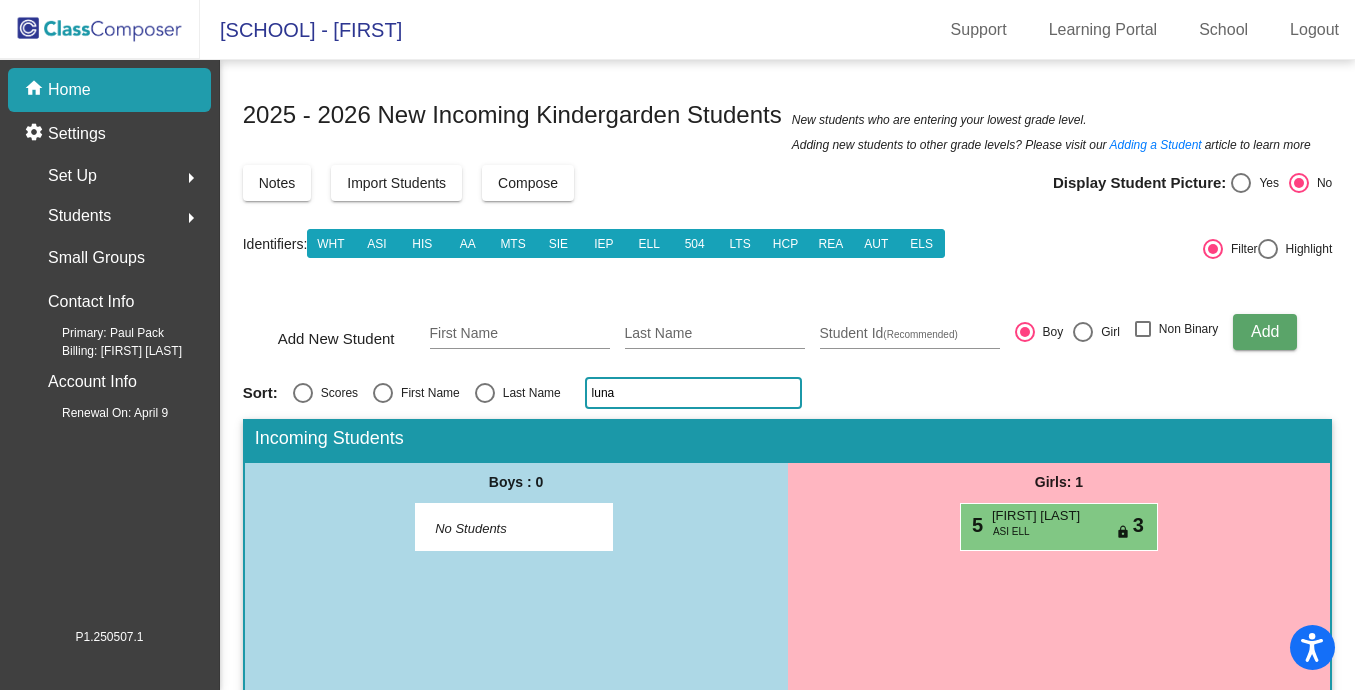 click on "luna" 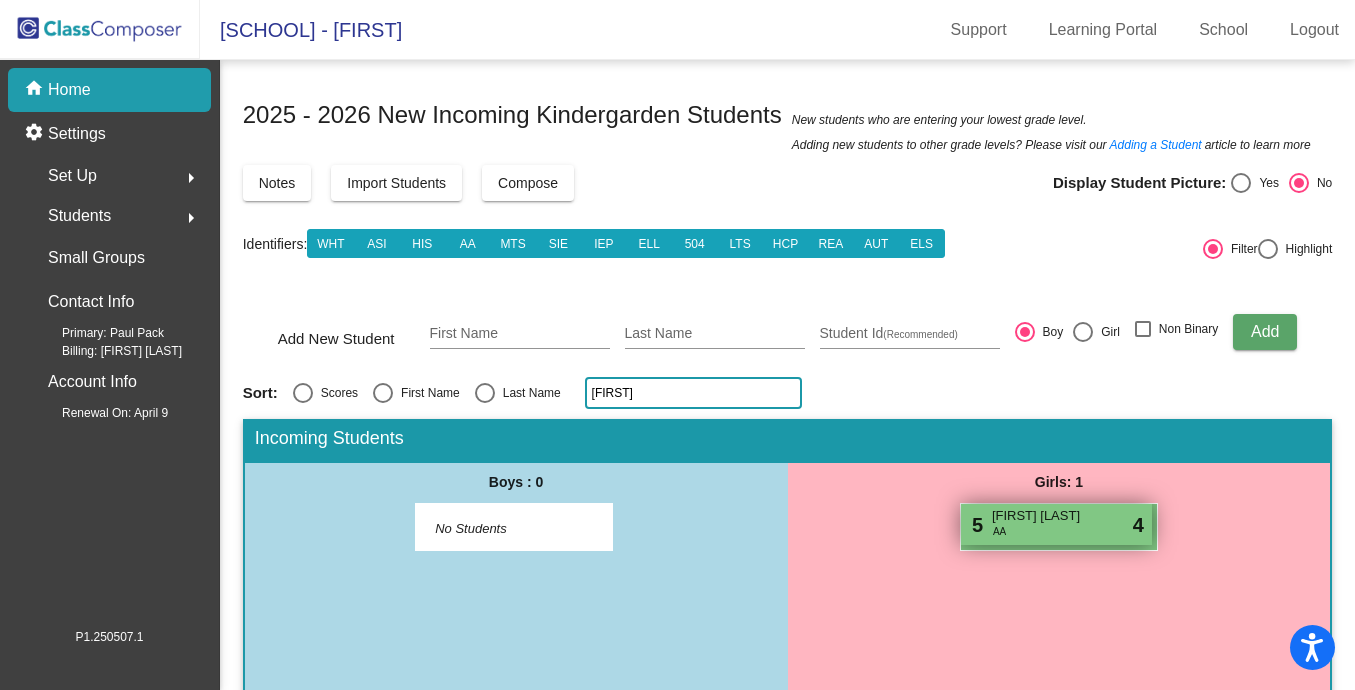 click on "[FIRST] [LAST]" at bounding box center [1042, 516] 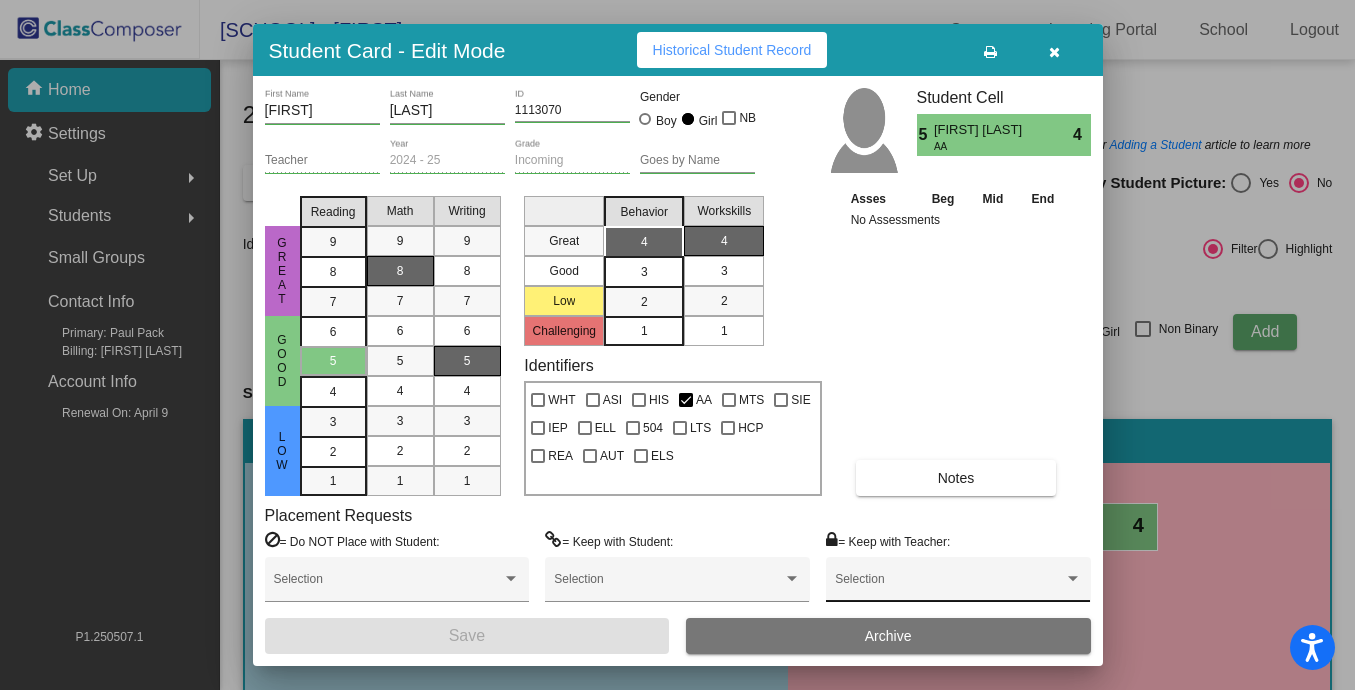click at bounding box center [949, 586] 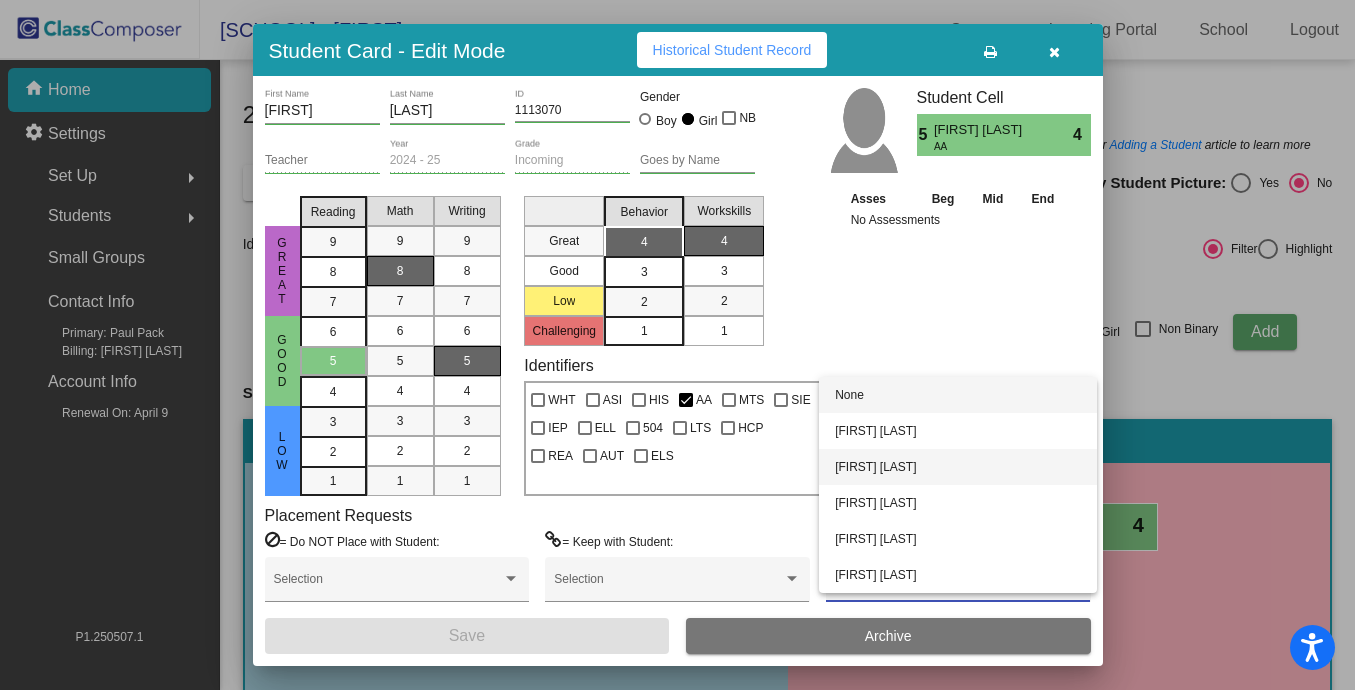 click on "[FIRST] [LAST]" at bounding box center [958, 467] 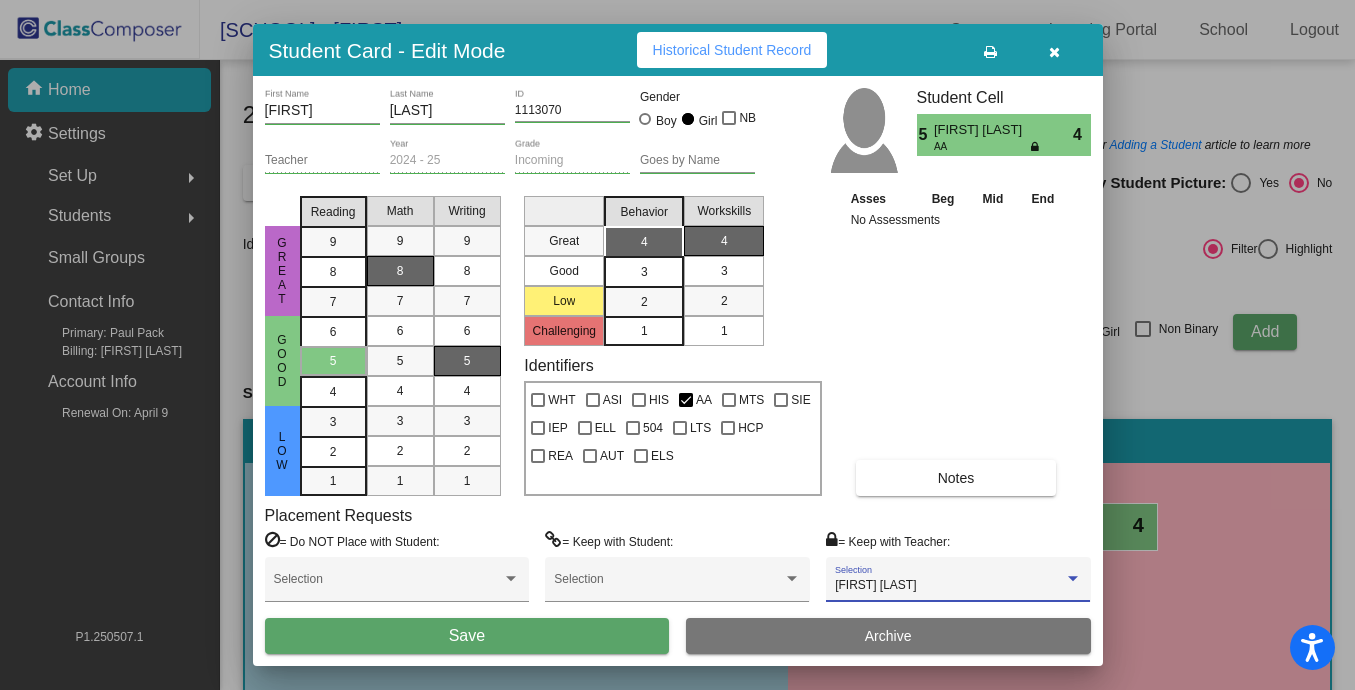 click on "Save" at bounding box center [467, 636] 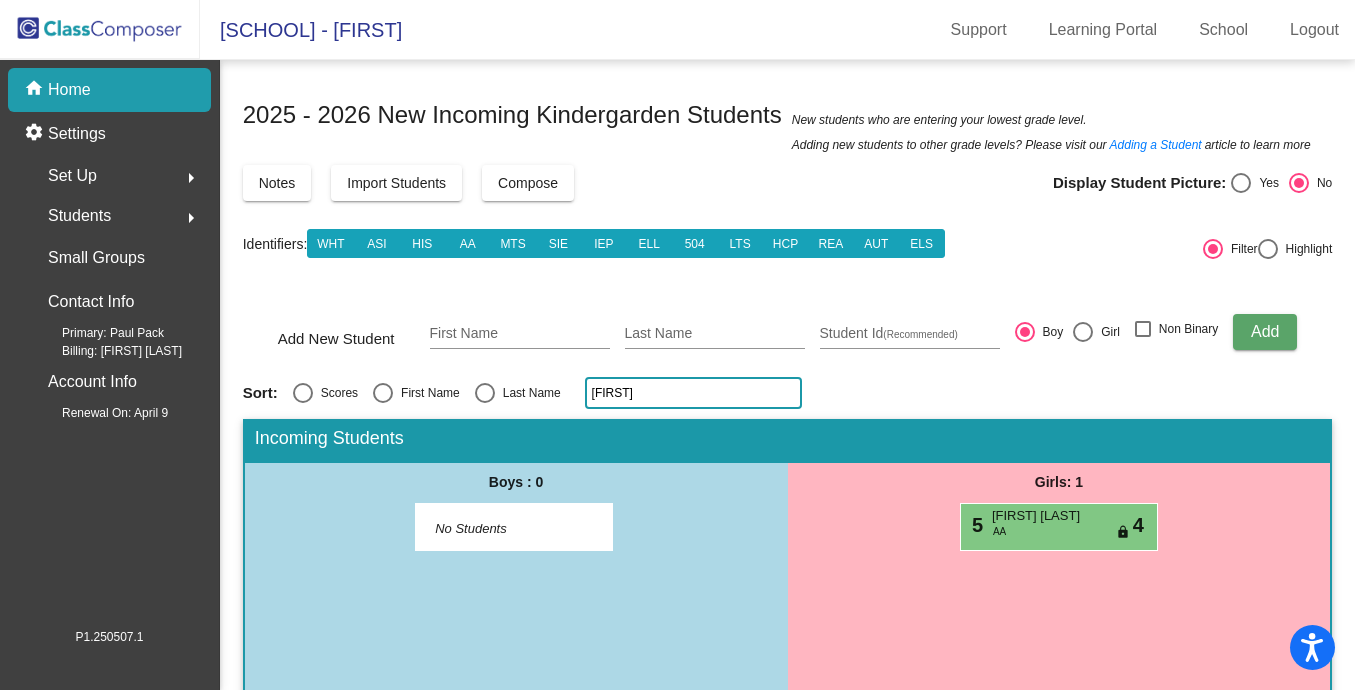 click on "[FIRST]" 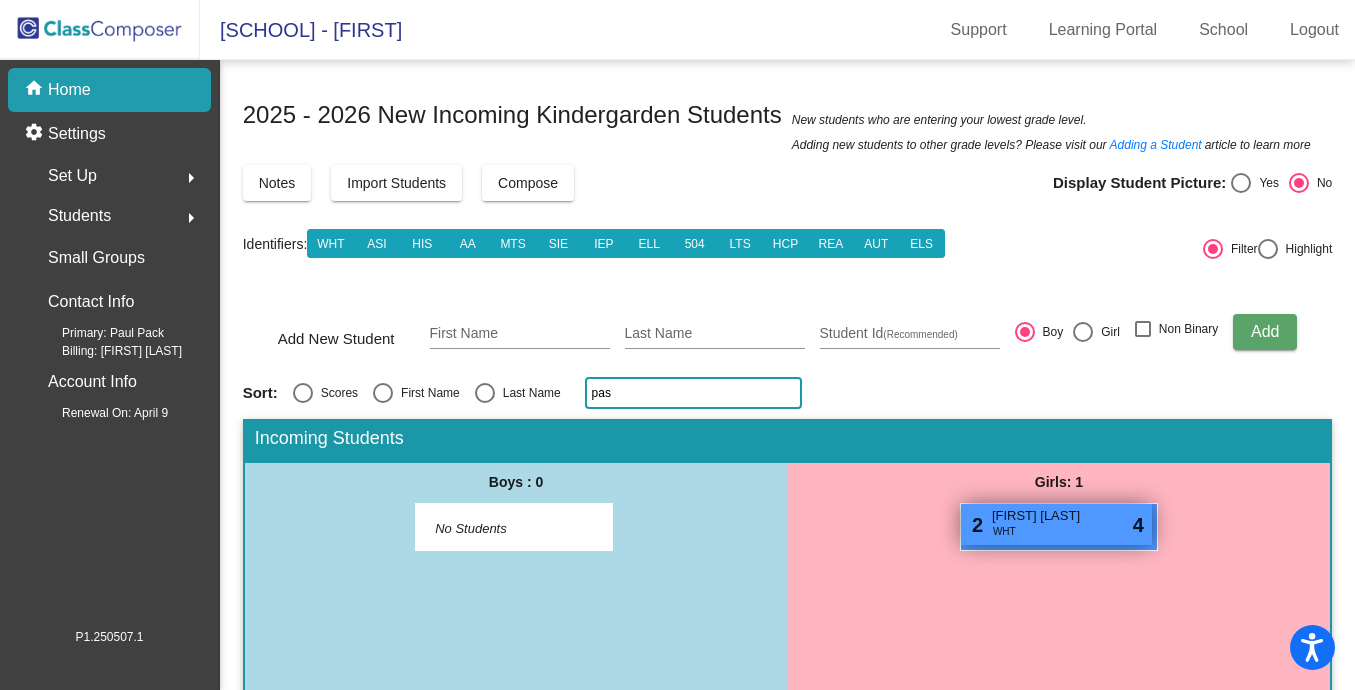 type on "pas" 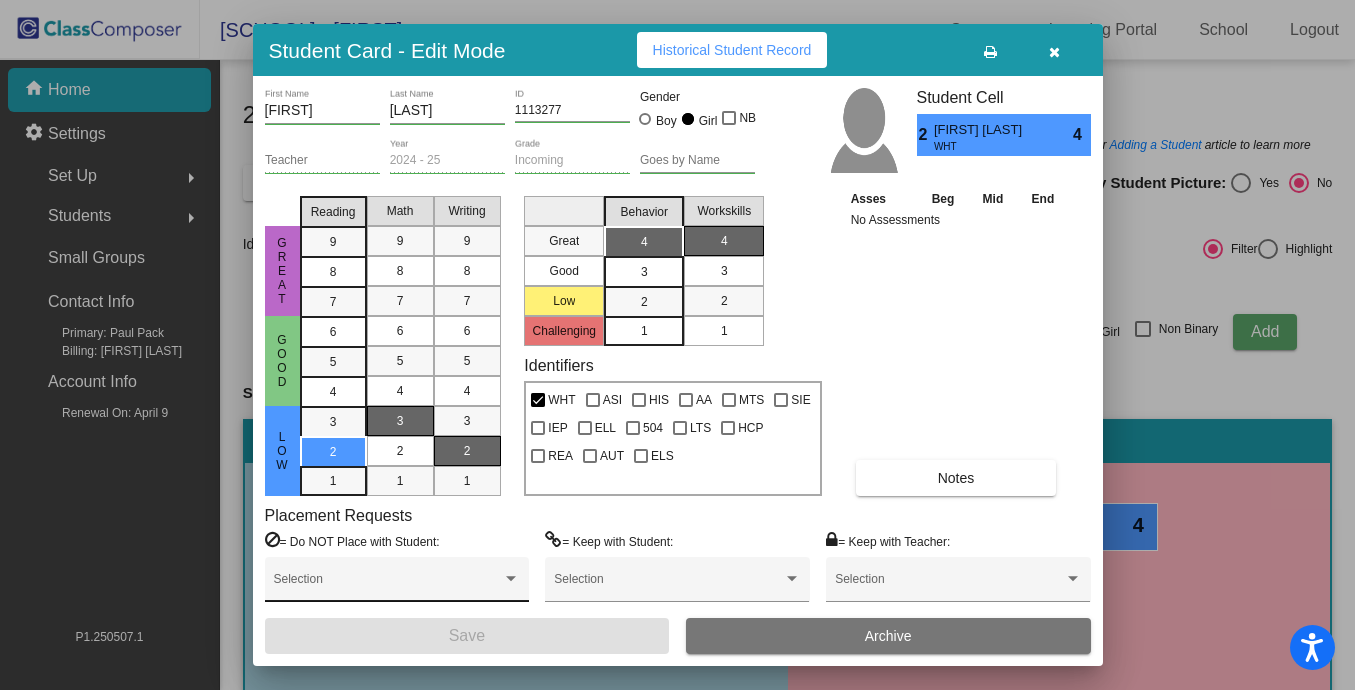click at bounding box center (388, 586) 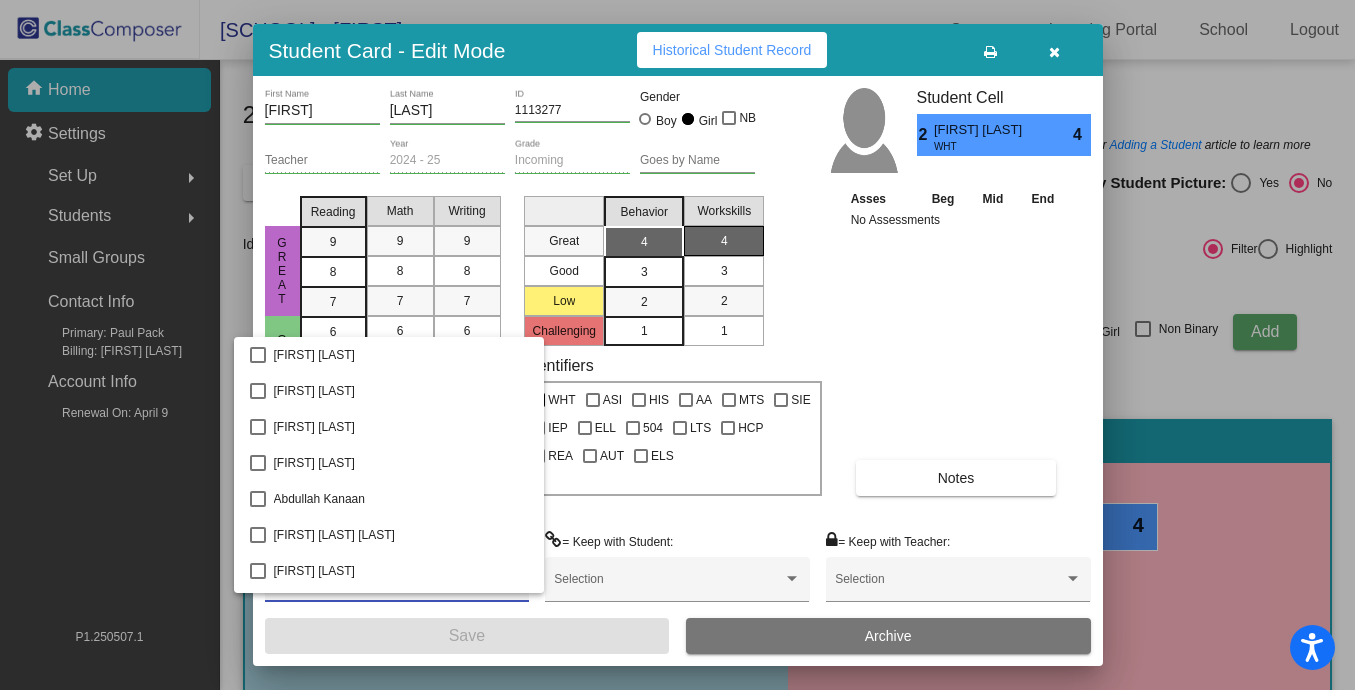 scroll, scrollTop: 2336, scrollLeft: 0, axis: vertical 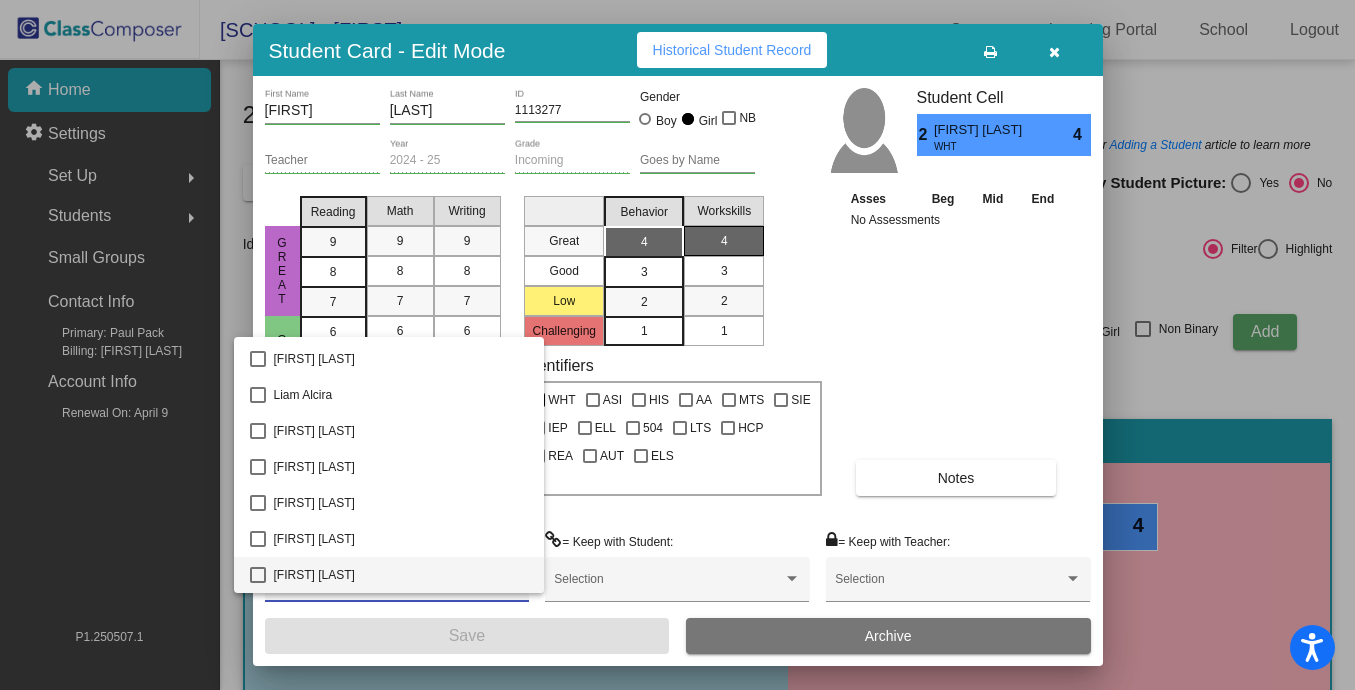 click on "[FIRST] [LAST]" at bounding box center (401, 575) 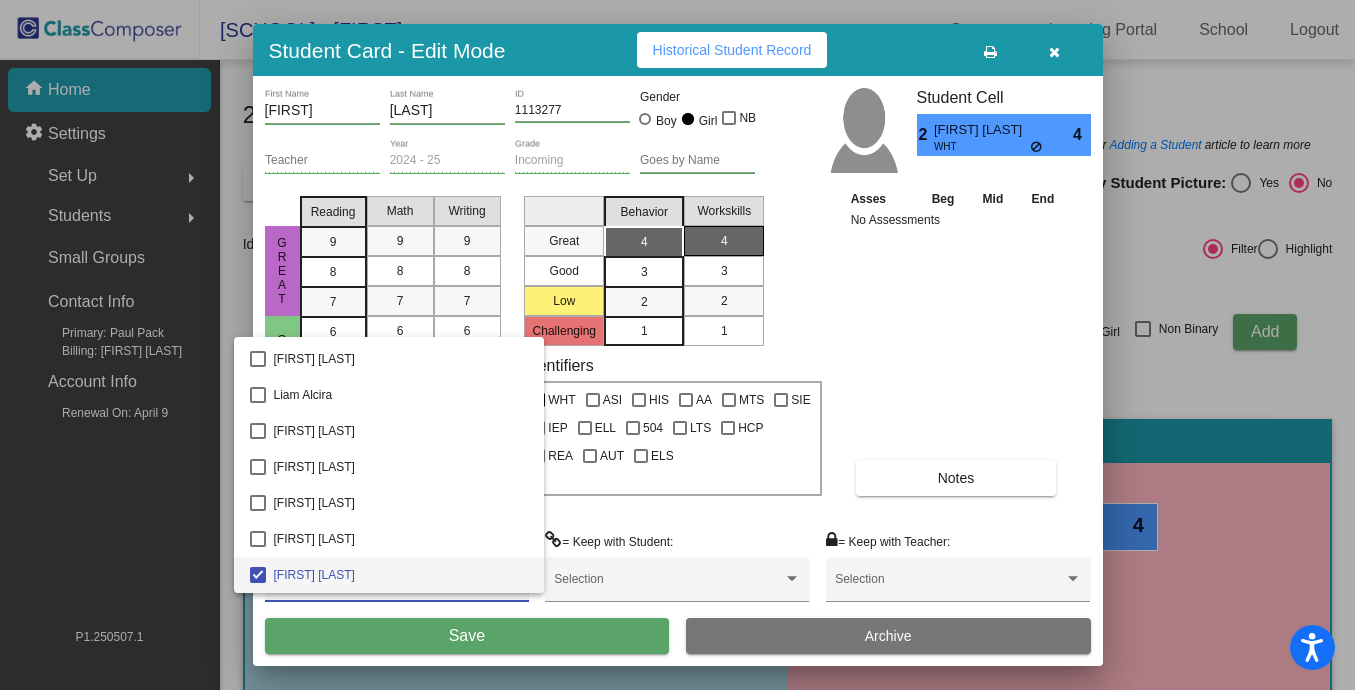 click at bounding box center [677, 345] 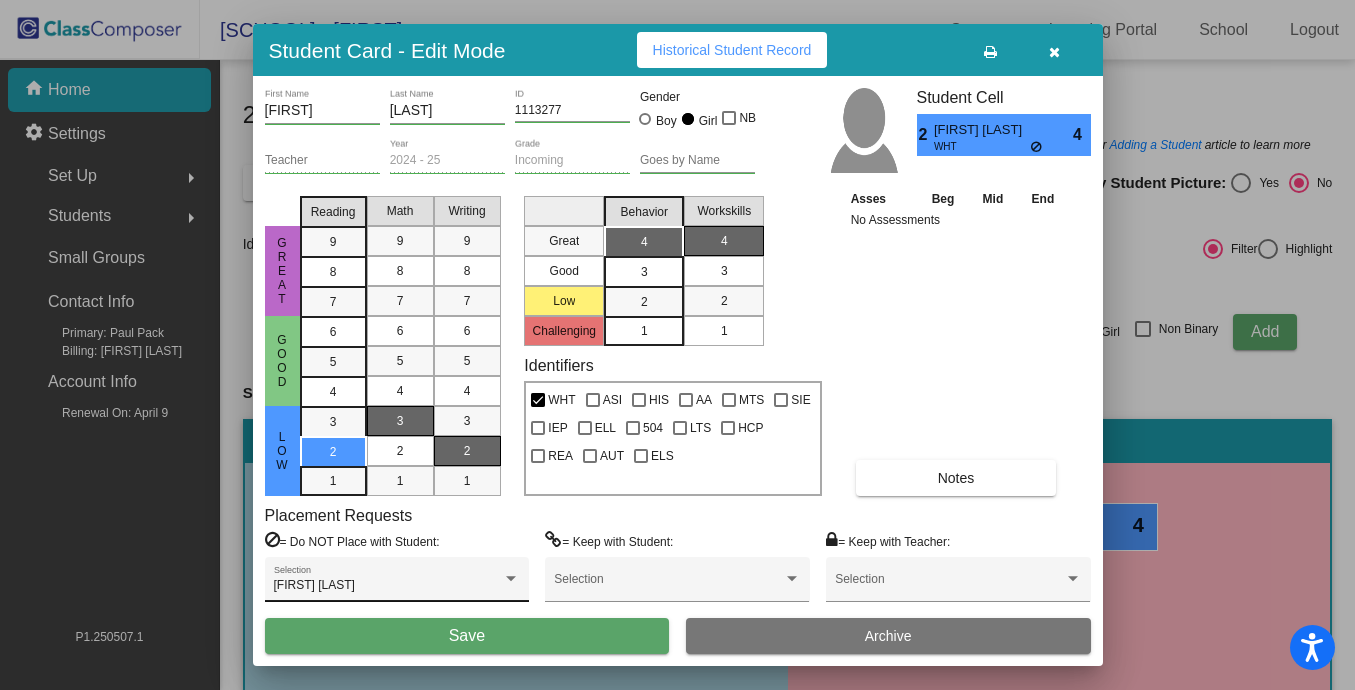 click on "Save" at bounding box center (467, 635) 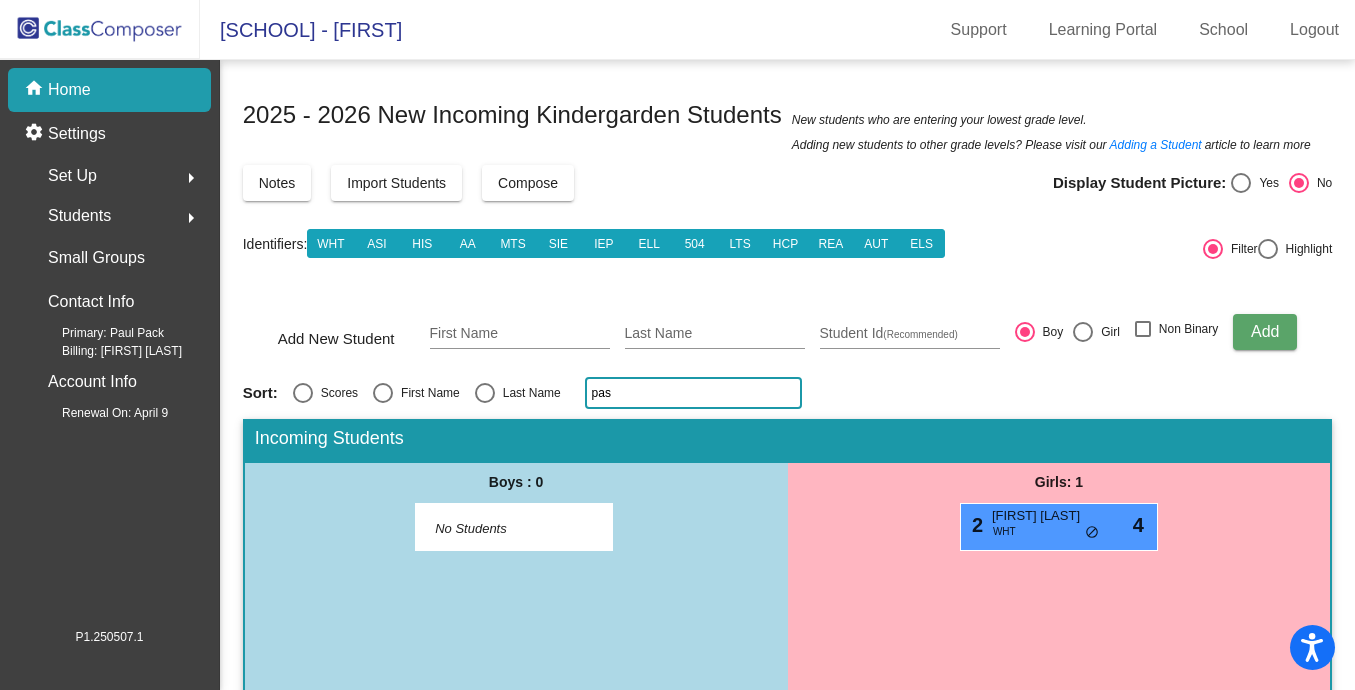 click on "pas" 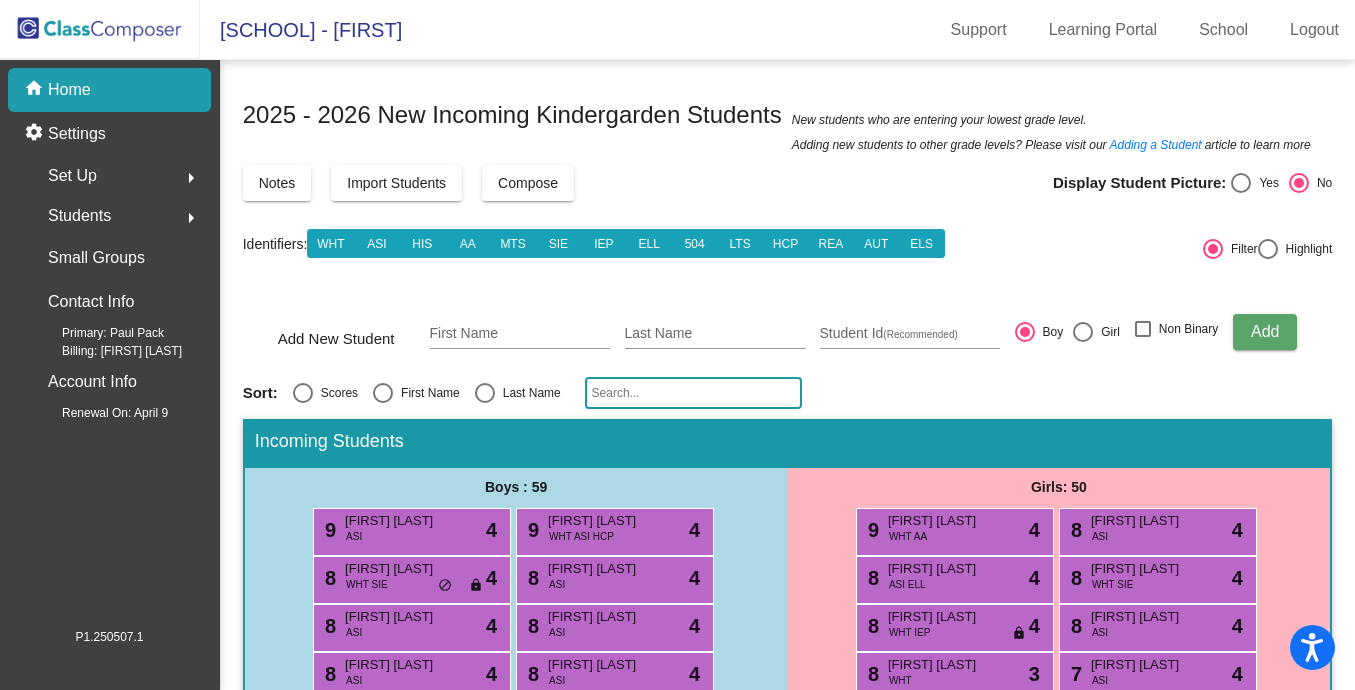 paste on "[FIRST]" 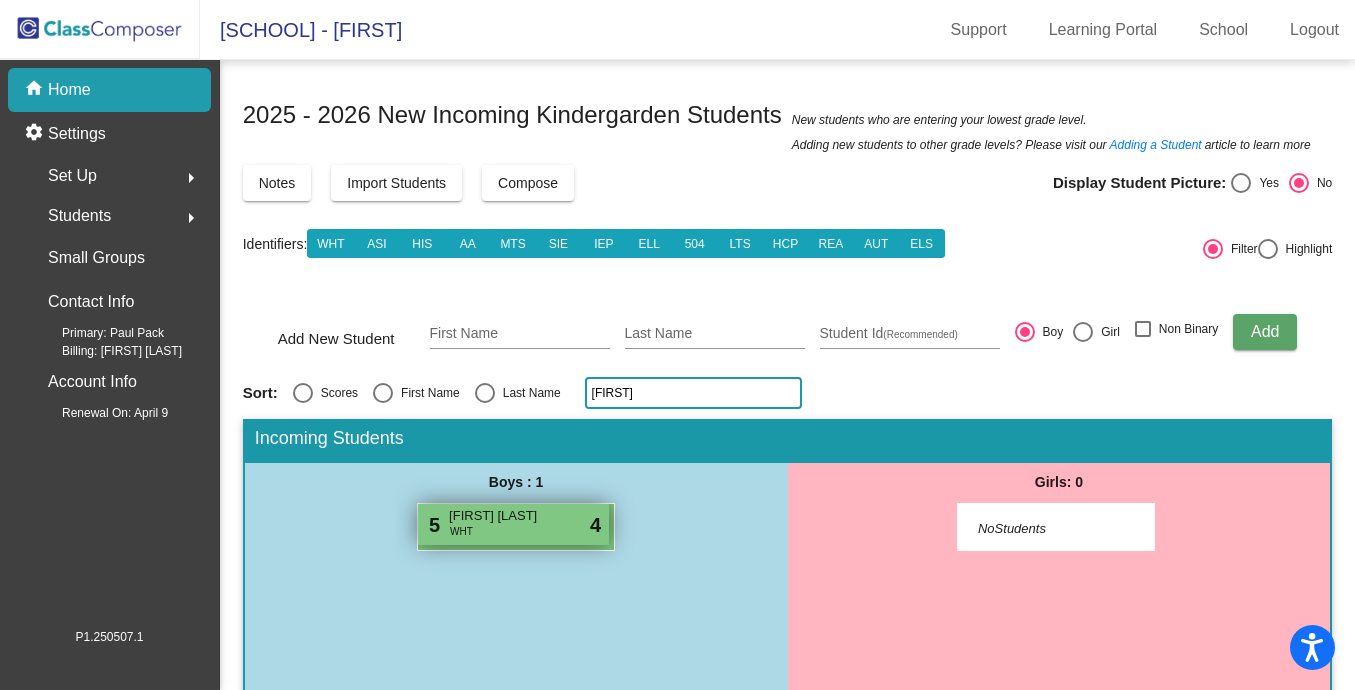 click on "[FIRST] [LAST]" at bounding box center [499, 516] 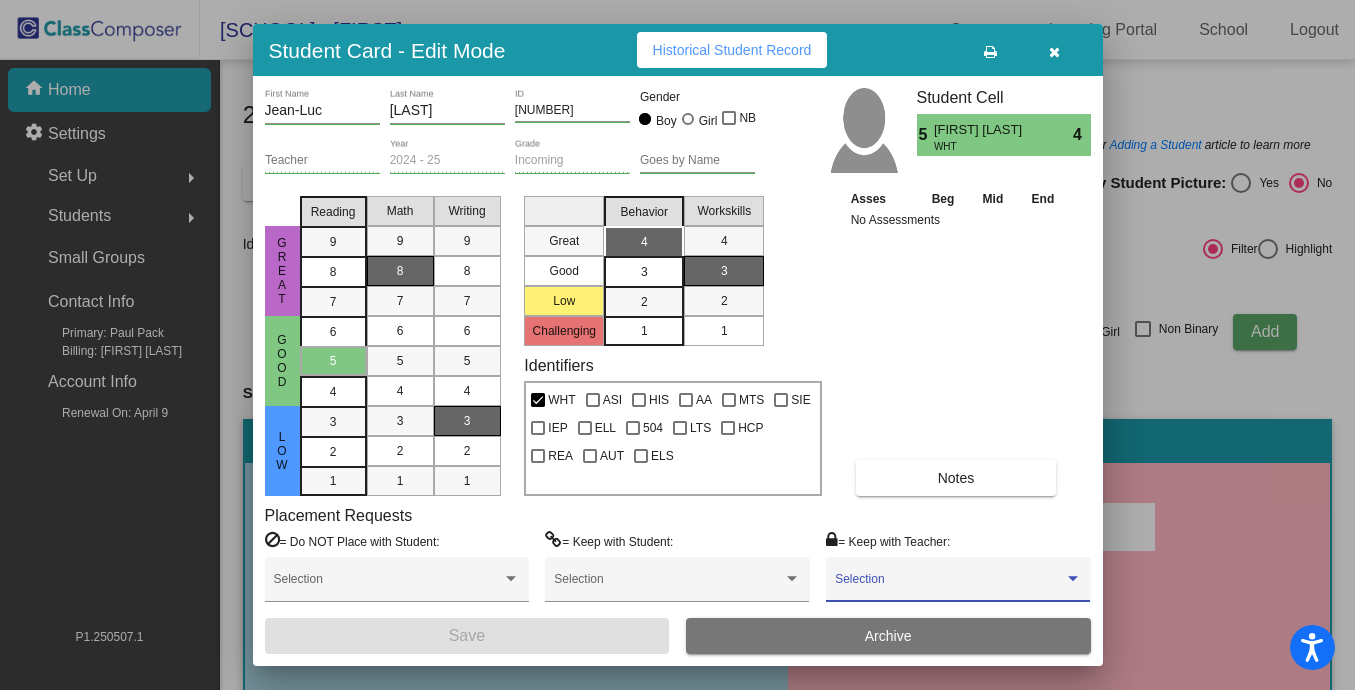 click at bounding box center [949, 586] 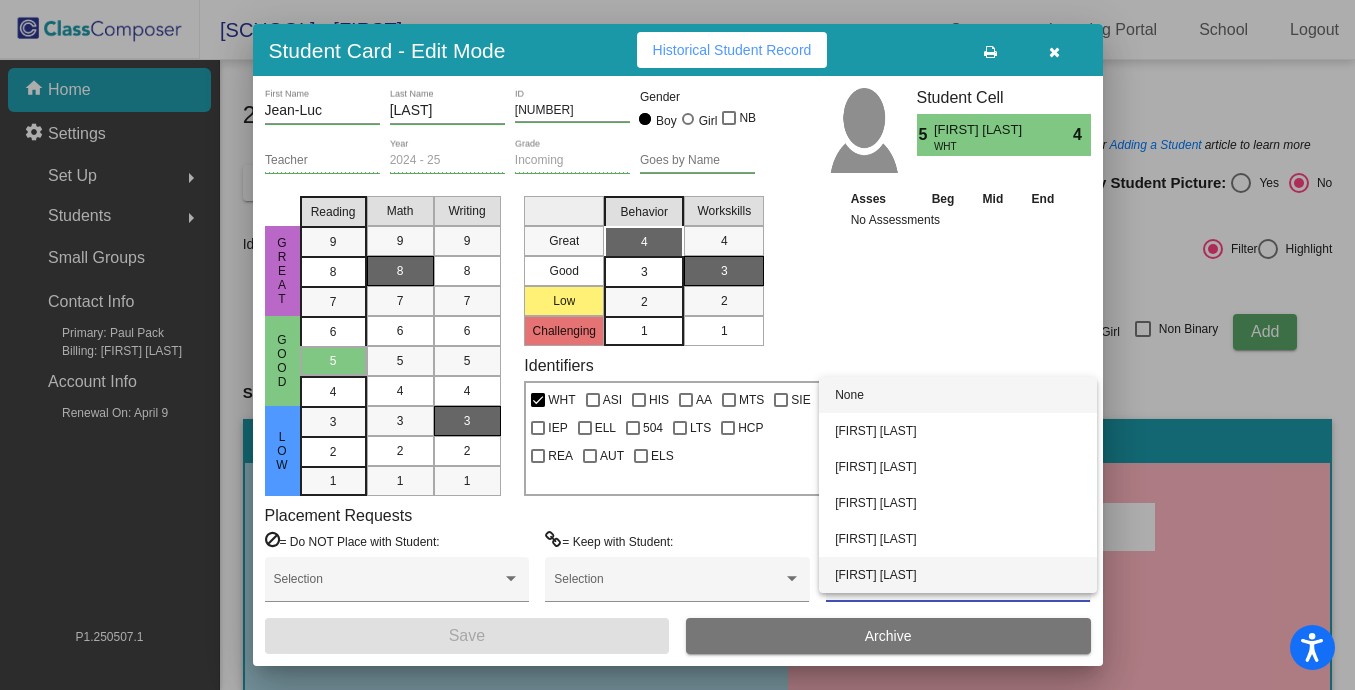 click on "[FIRST] [LAST]" at bounding box center [958, 575] 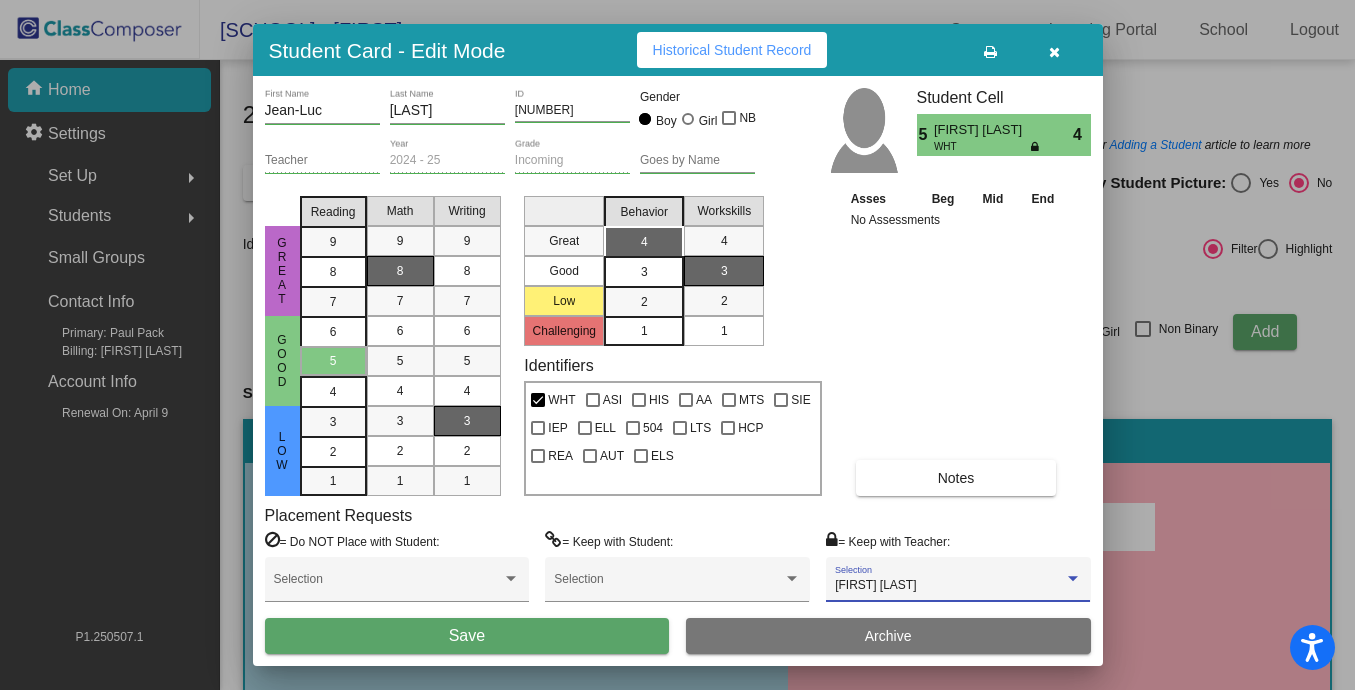 click on "Save" at bounding box center [467, 636] 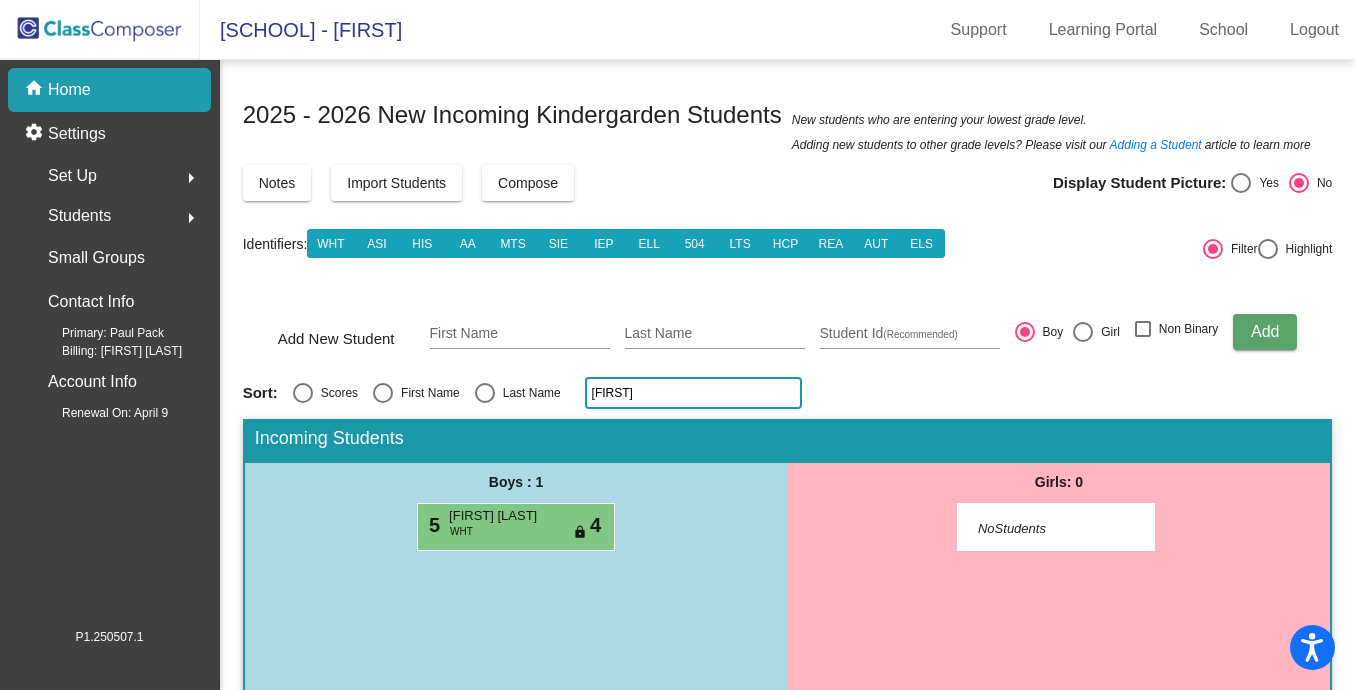 click on "[FIRST]" 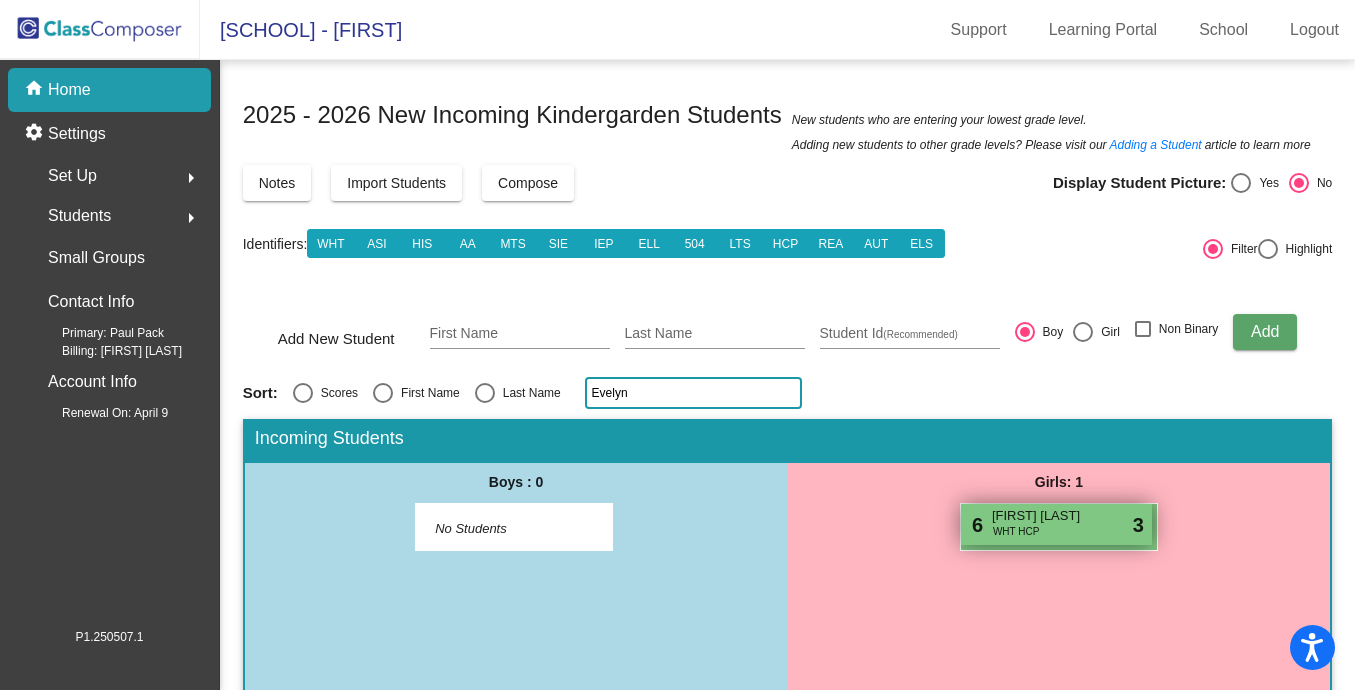 click on "[NUMBER] [FIRST] [LAST] [WORD] [WORD] [WORD] [WORD] [WORD]" at bounding box center [1056, 524] 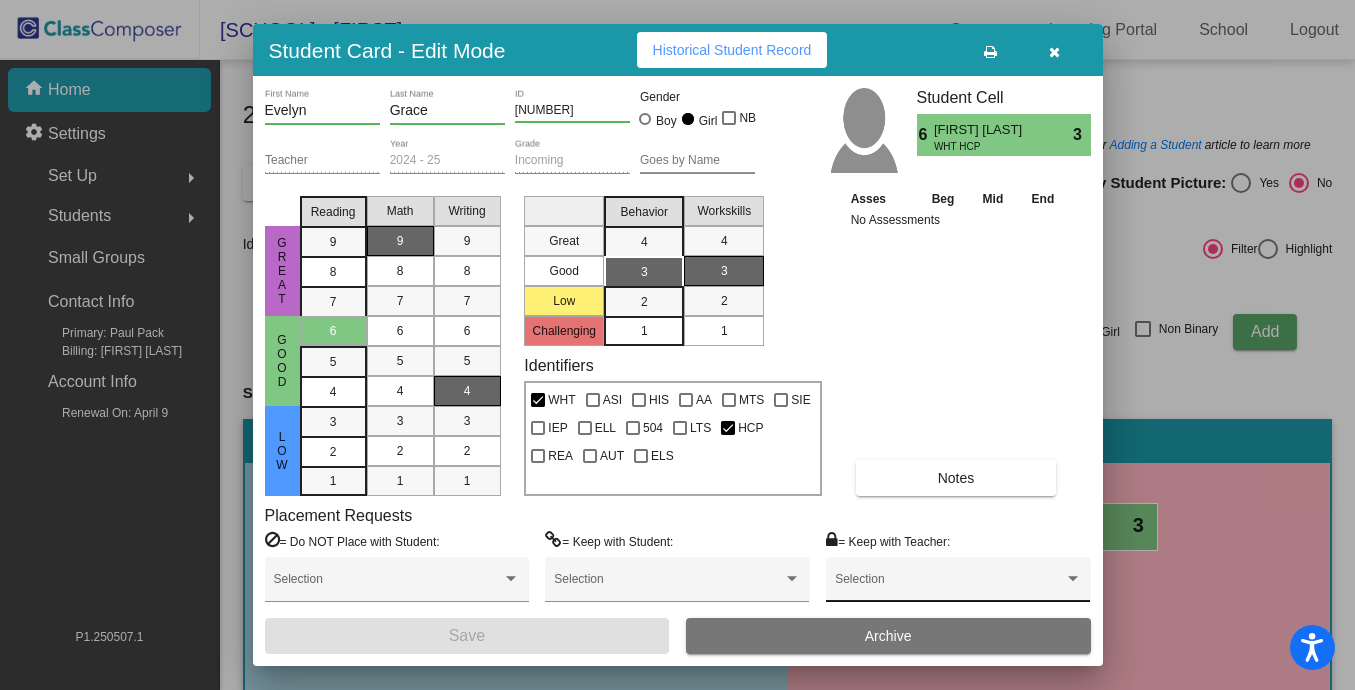 click at bounding box center (949, 586) 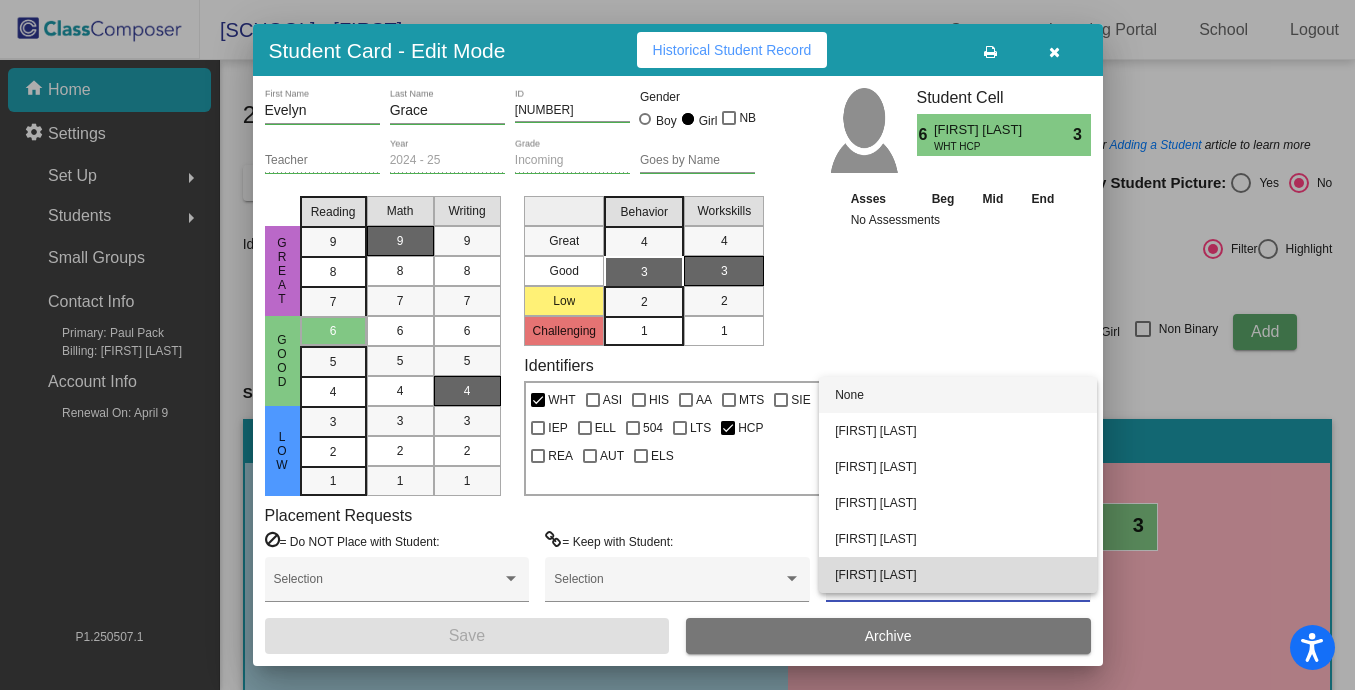 click on "[FIRST] [LAST]" at bounding box center (958, 575) 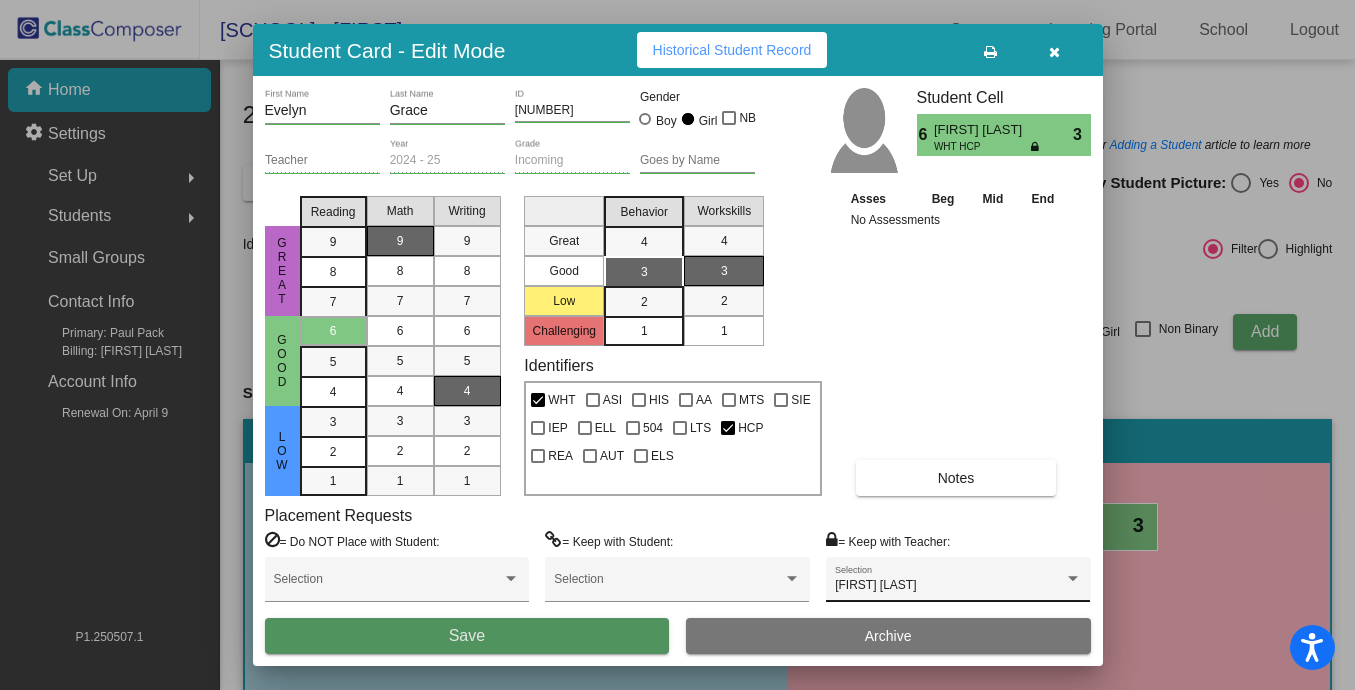 click on "Save" at bounding box center [467, 636] 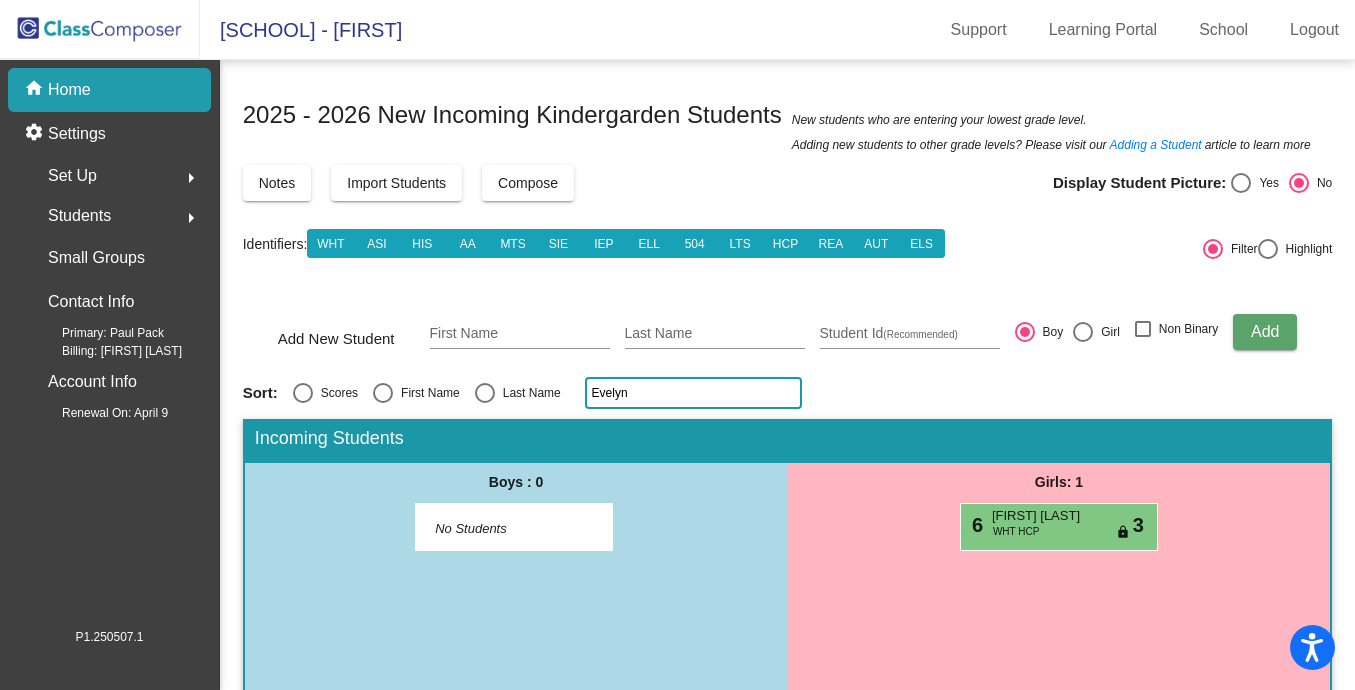 click on "Evelyn" 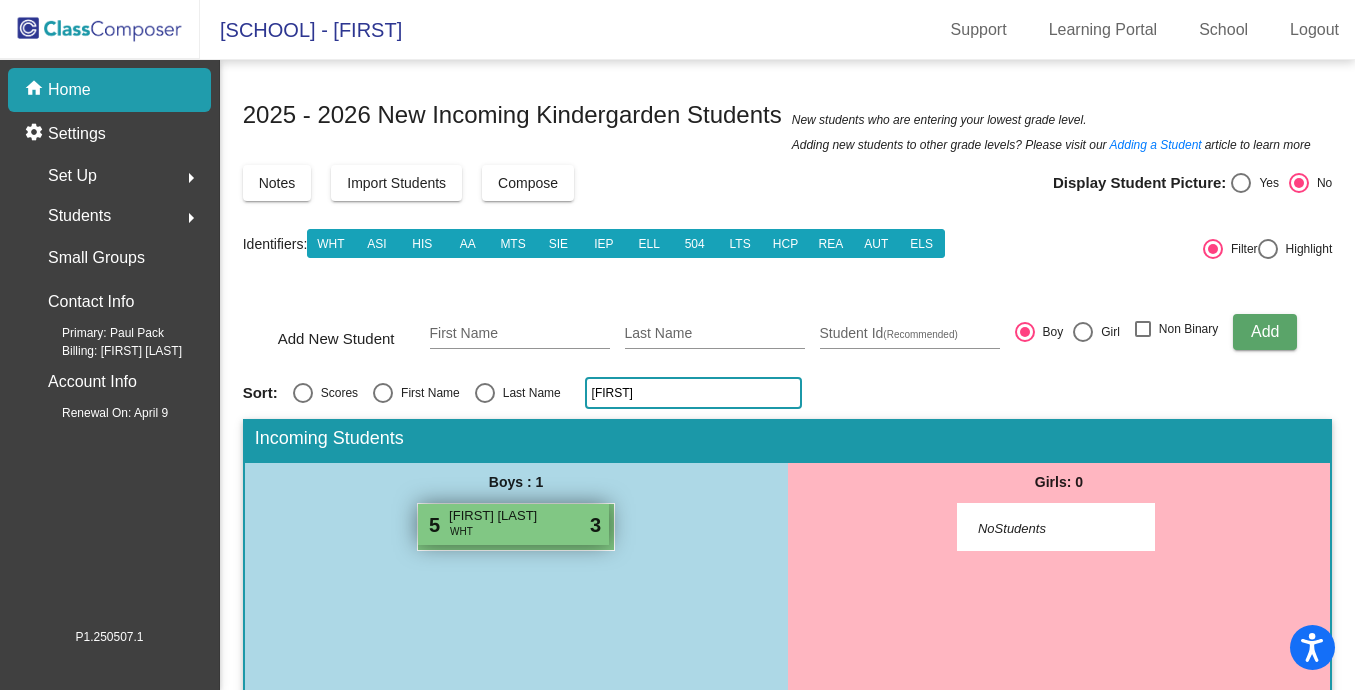 type on "[FIRST]" 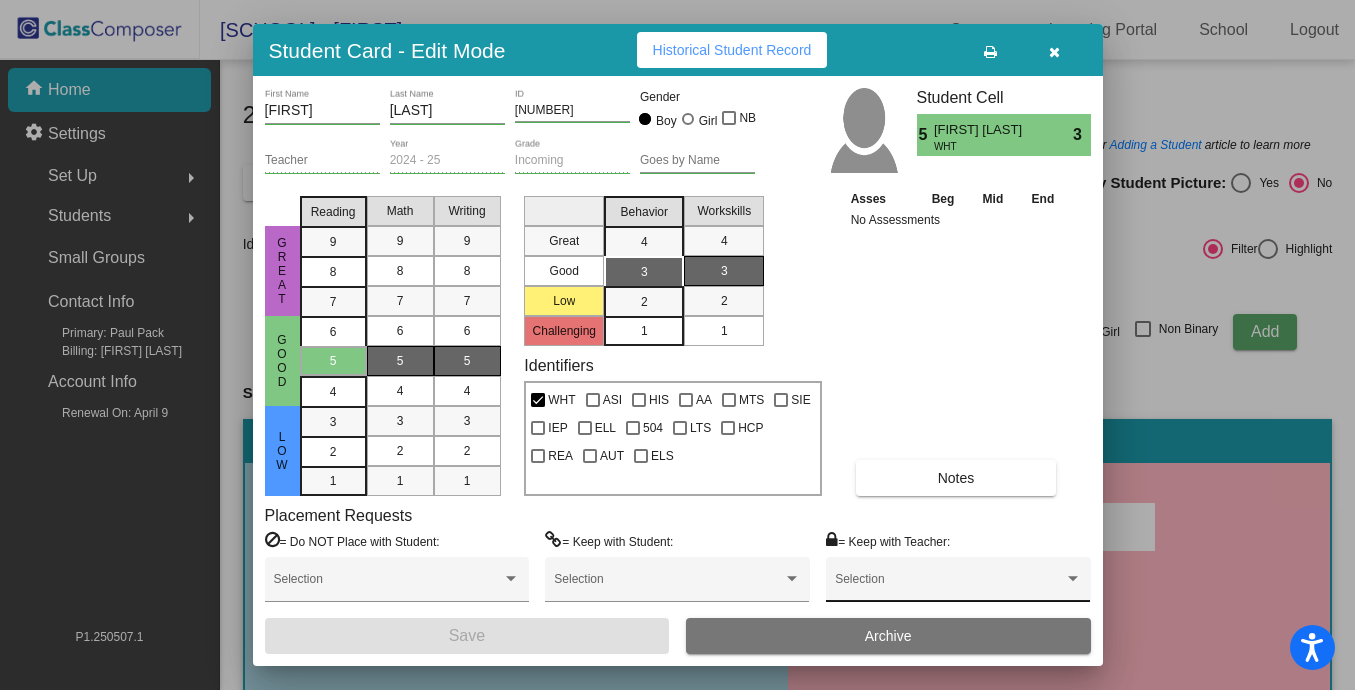 click at bounding box center (949, 586) 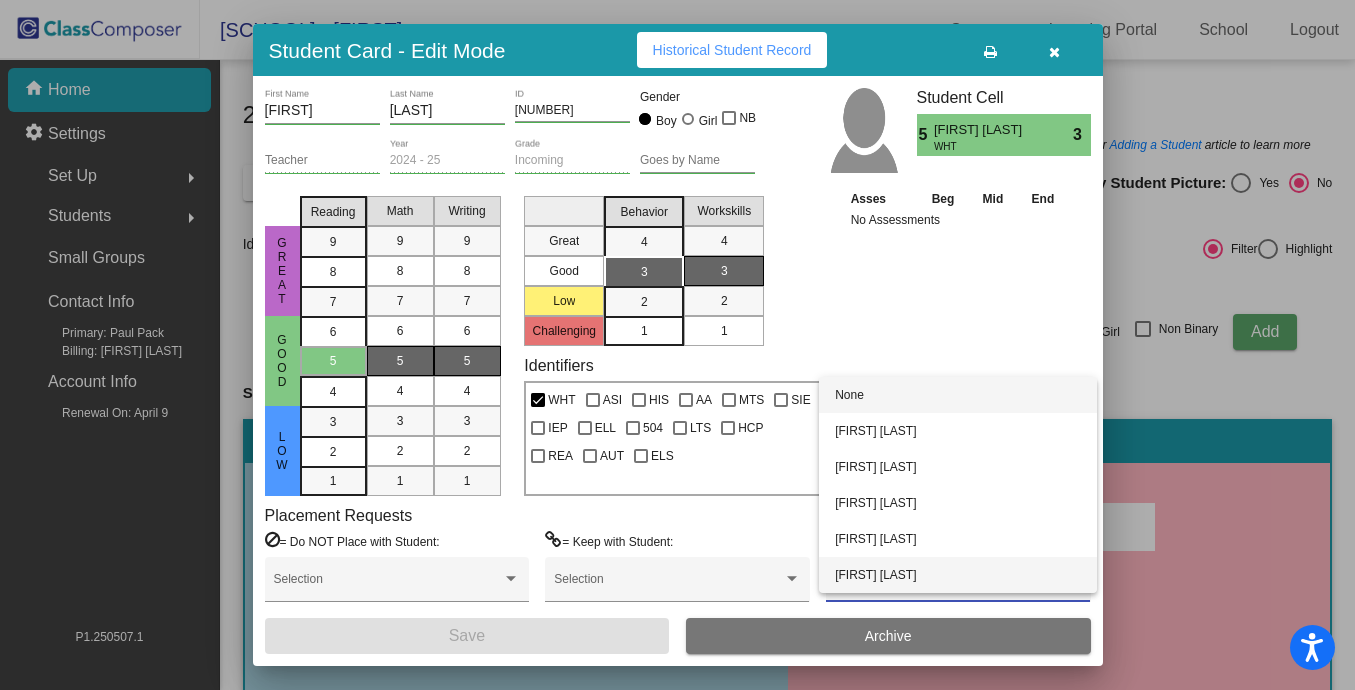 click on "[FIRST] [LAST]" at bounding box center (958, 575) 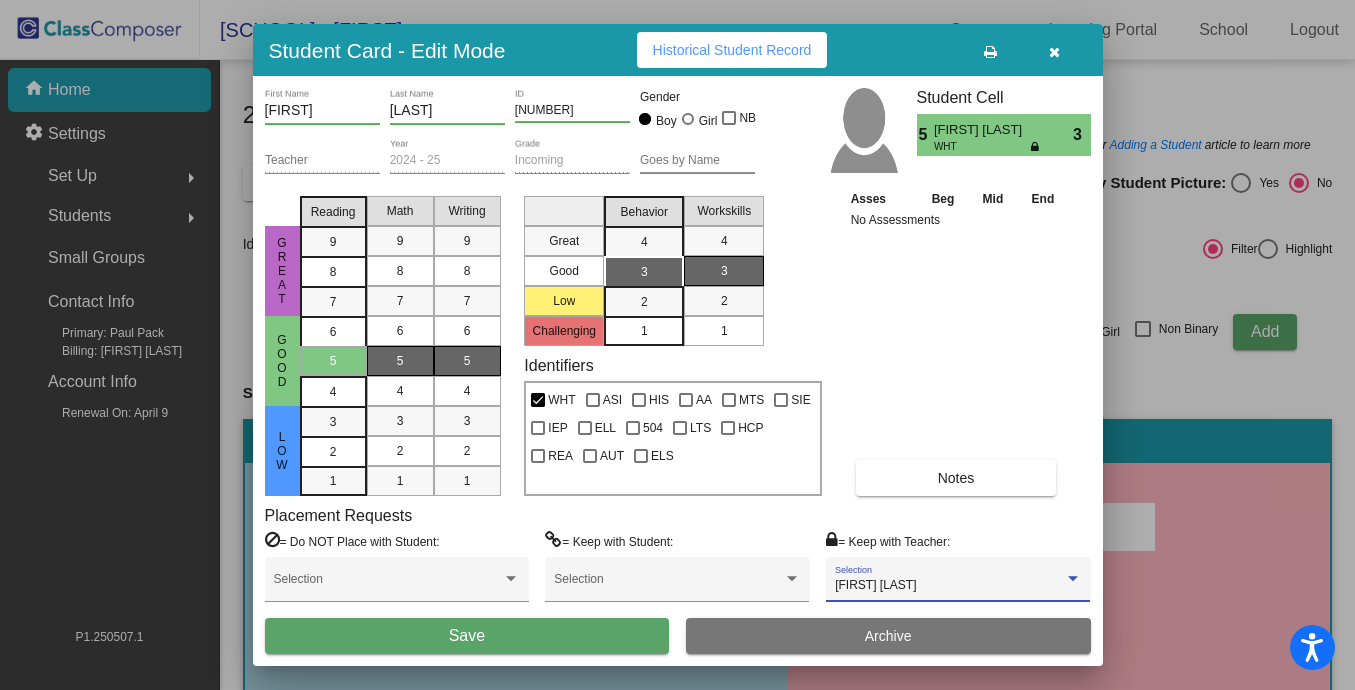 click on "Save" at bounding box center (467, 636) 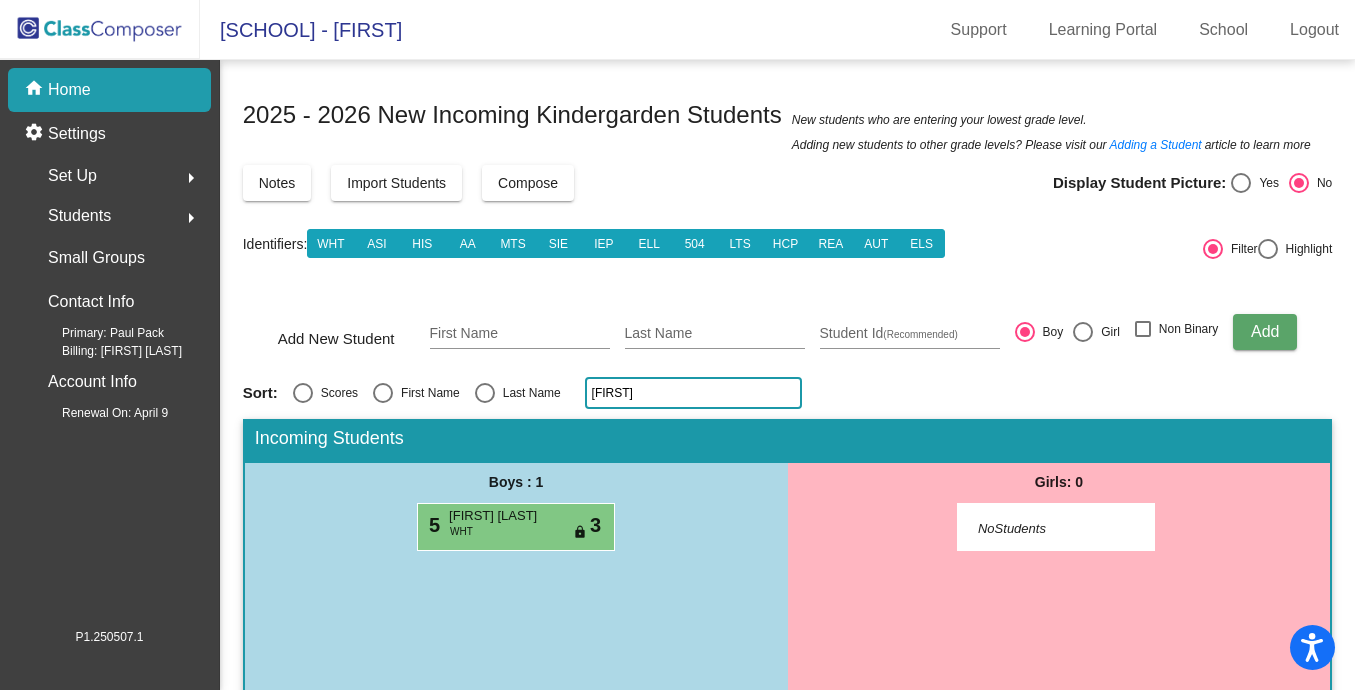 click on "[FIRST]" 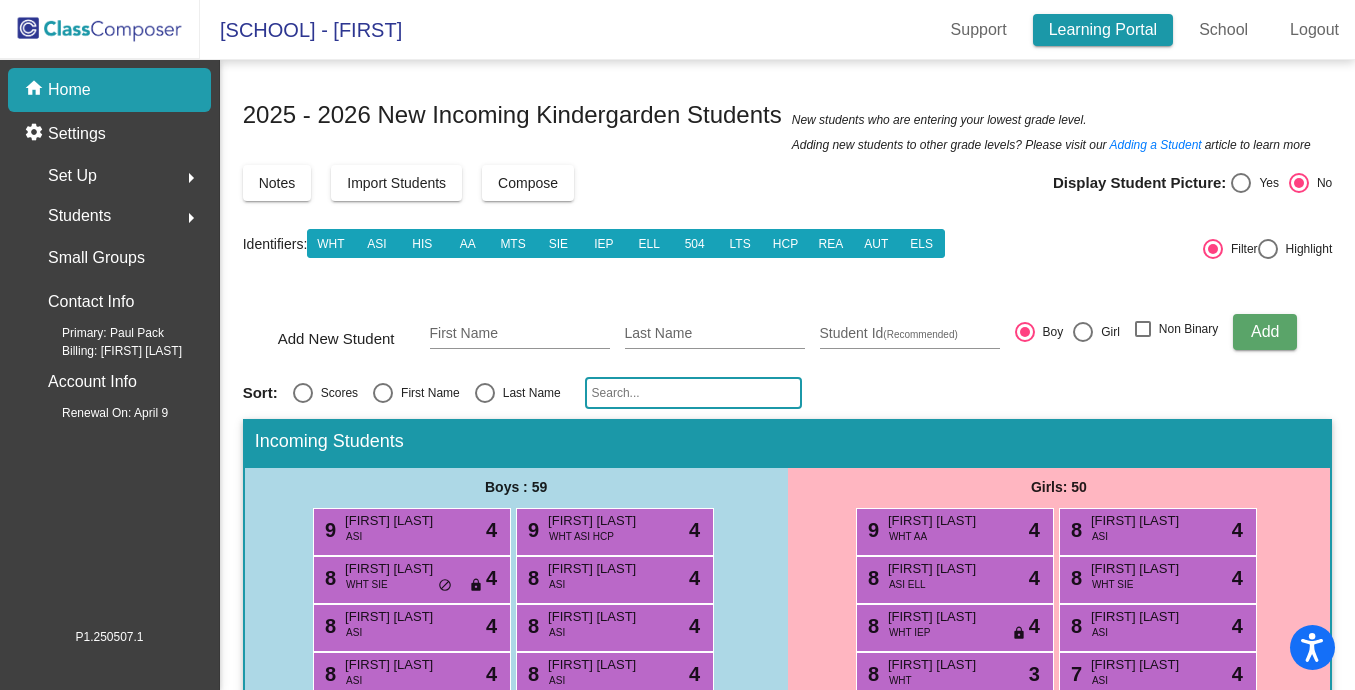 type 